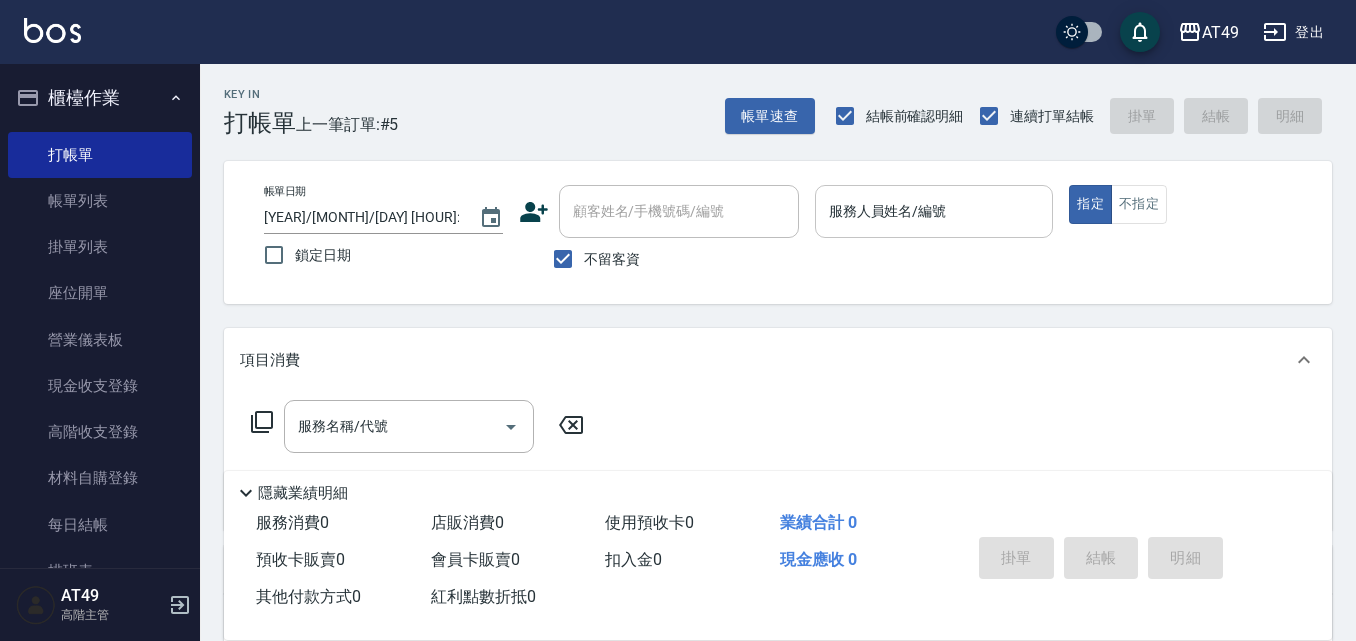 scroll, scrollTop: 0, scrollLeft: 0, axis: both 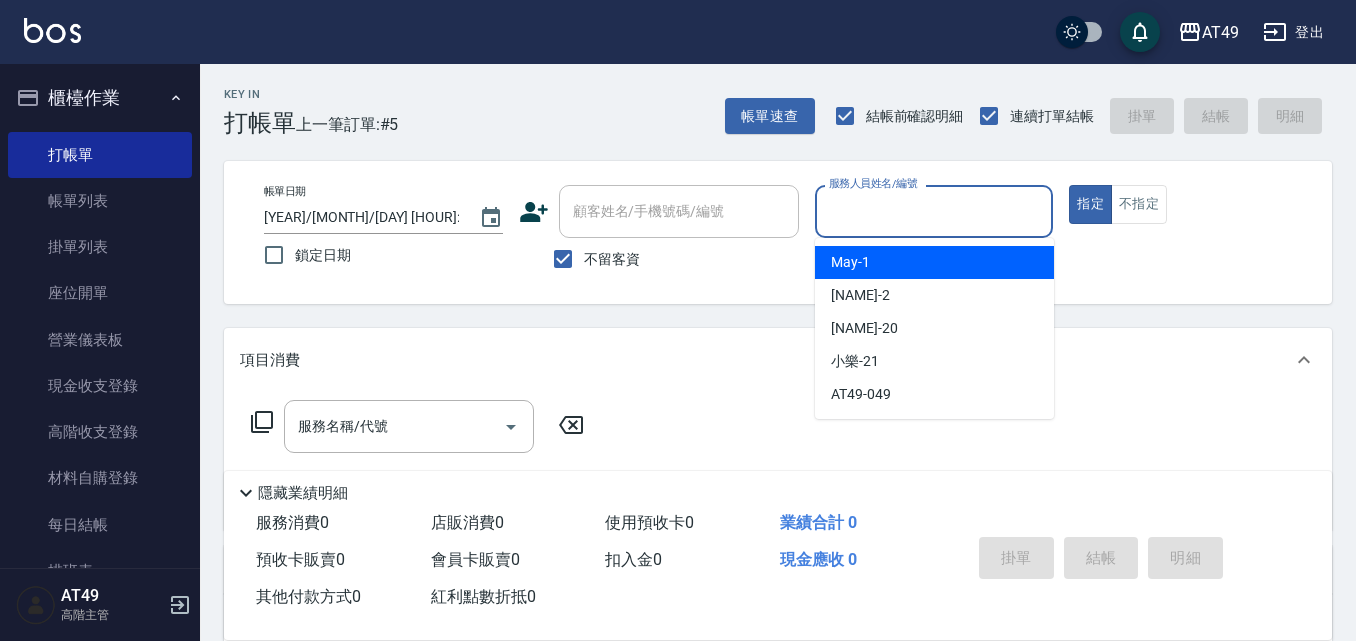 click on "[MONTH] -[NUMBER]" at bounding box center [934, 262] 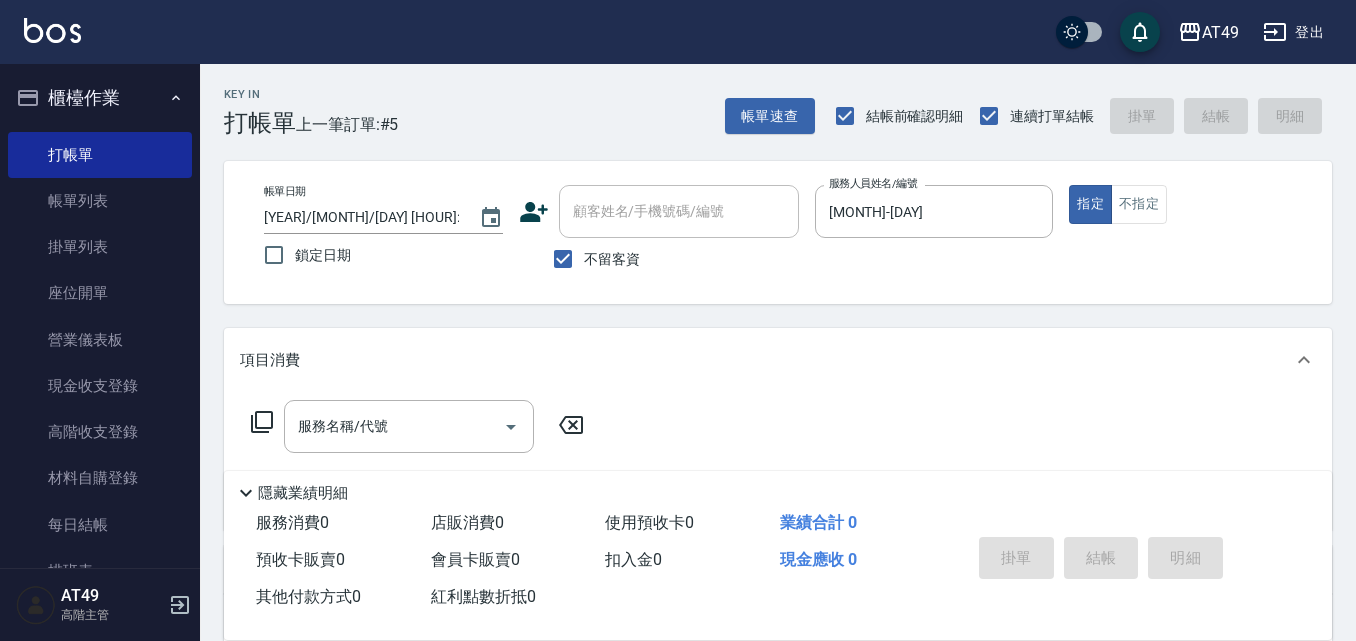 click 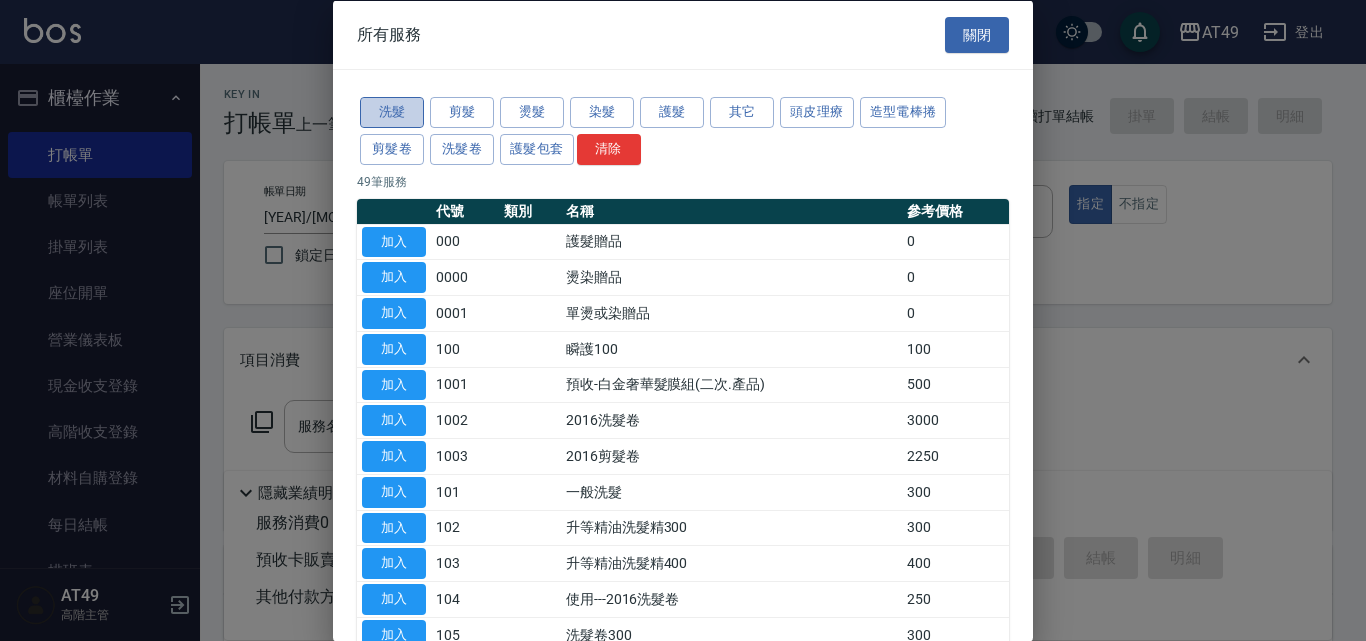 click on "洗髮" at bounding box center [392, 112] 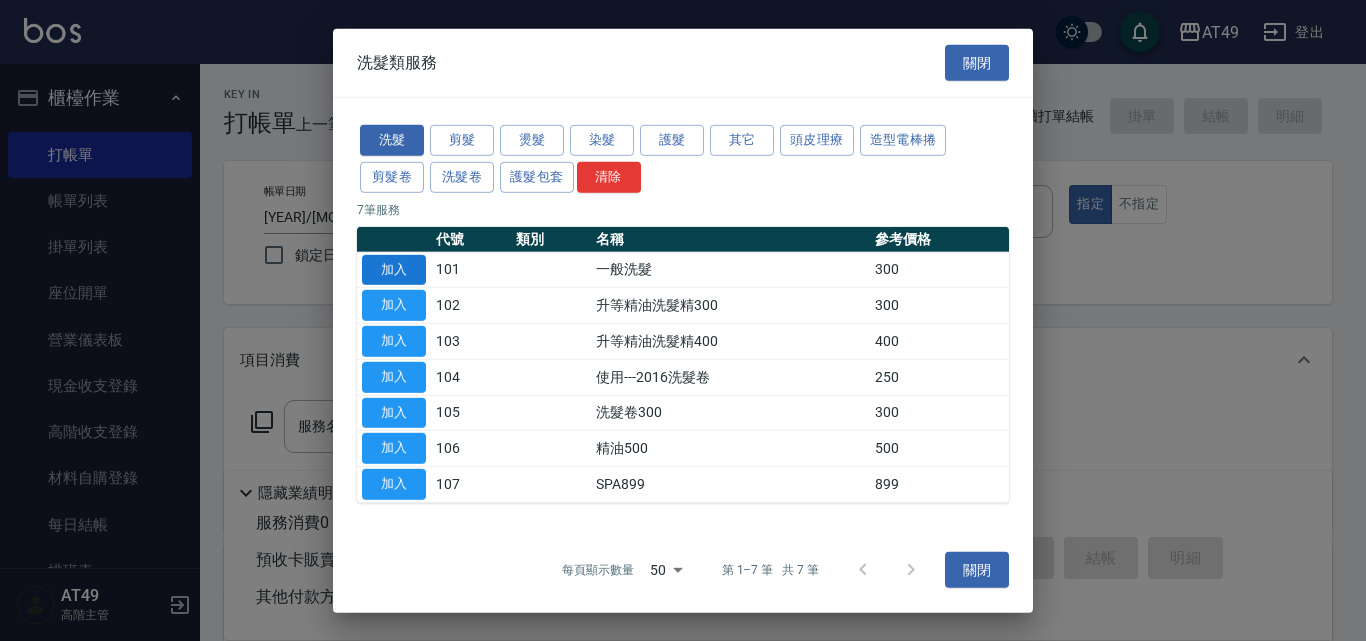 click on "加入" at bounding box center (394, 269) 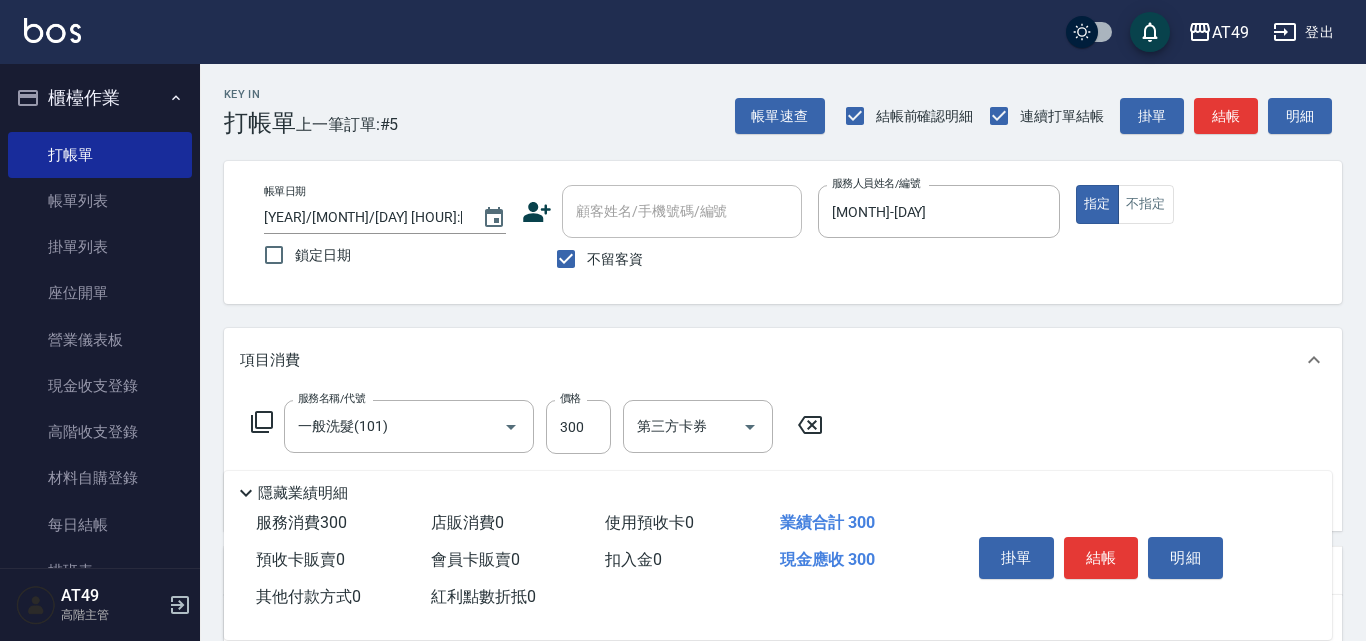 type on "一般洗髮(101)" 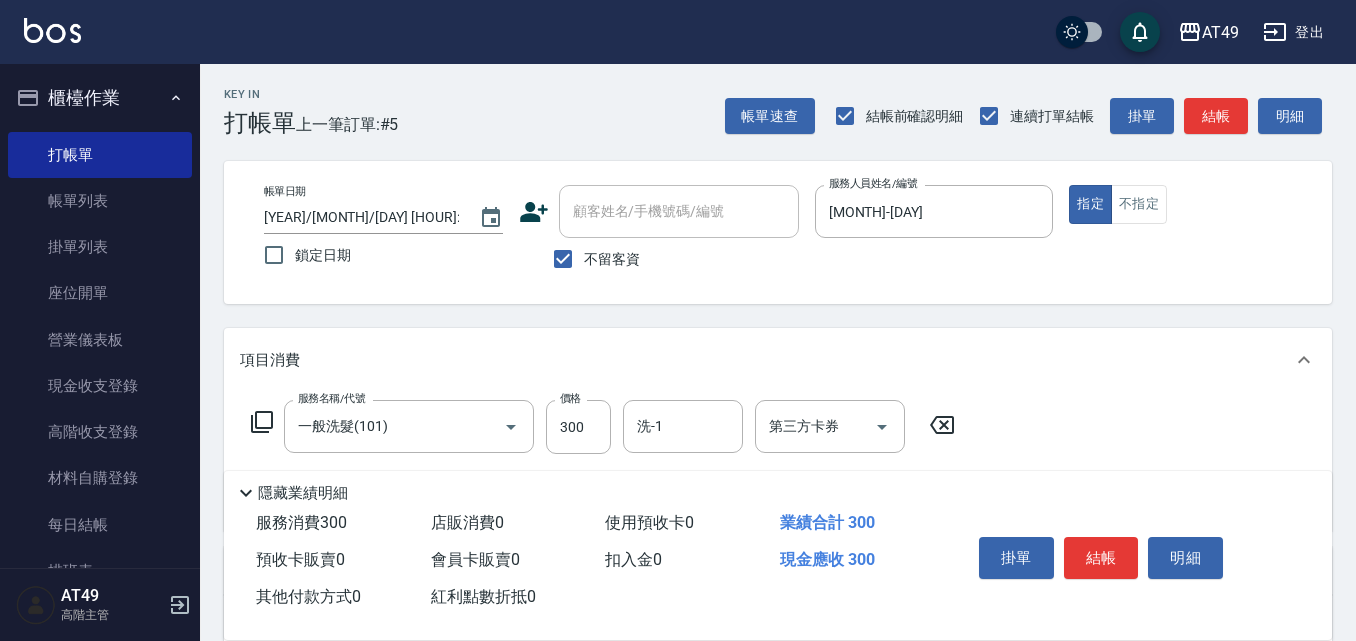 click on "服務名稱/代號 一般洗髮([NUMBER]) 服務名稱/代號 價格 300 價格 洗-[NUMBER] 洗-[NUMBER] 第三方卡券 第三方卡券" at bounding box center [603, 427] 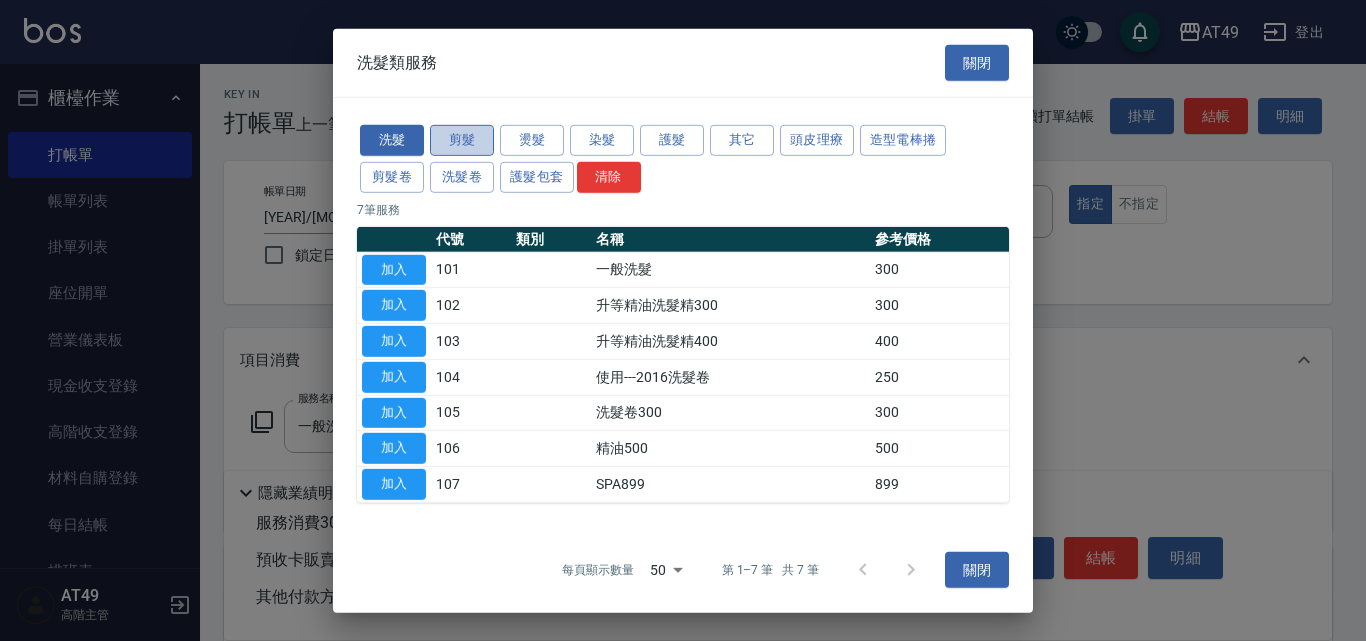 click on "剪髮" at bounding box center [462, 140] 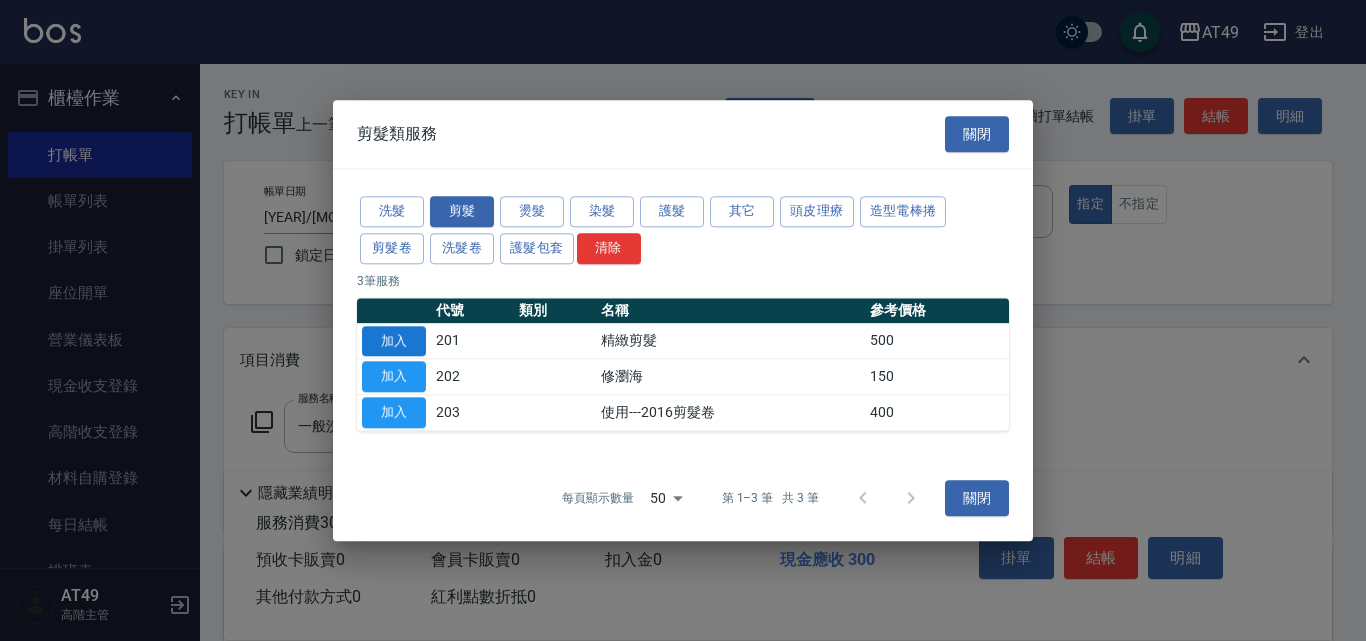 click on "加入" at bounding box center [394, 341] 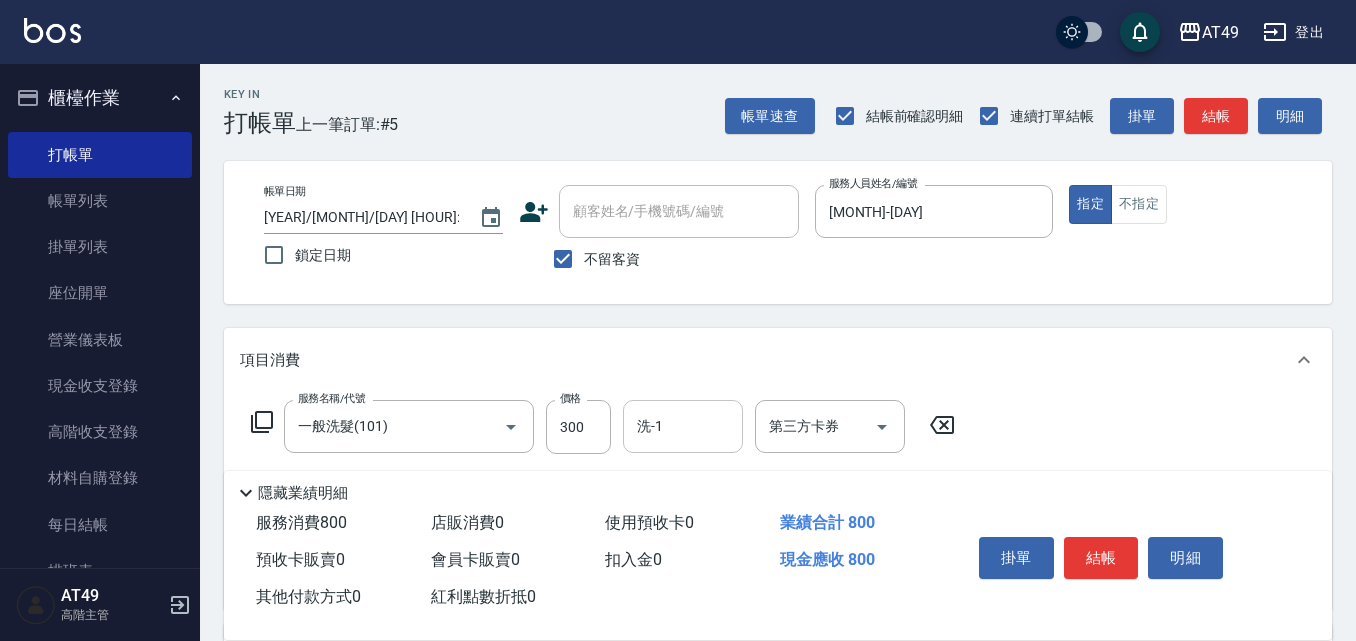 click on "洗-1" at bounding box center [683, 426] 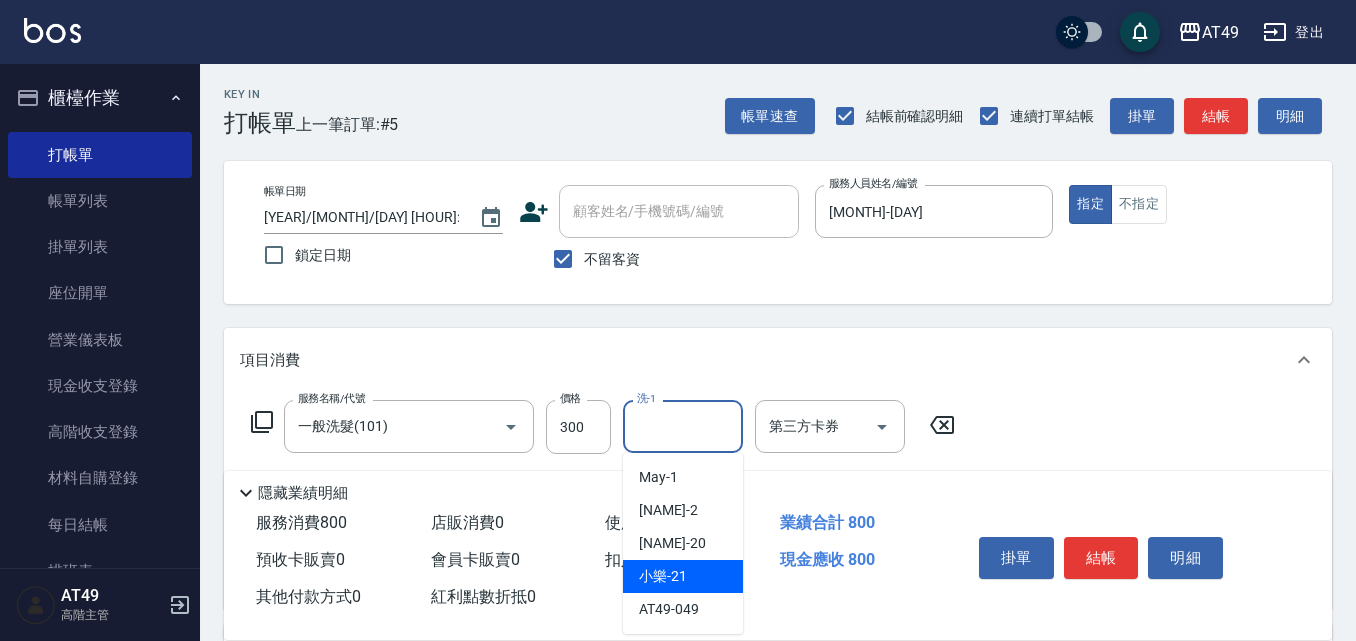 click on "[NAME] -[NUMBER]" at bounding box center [683, 576] 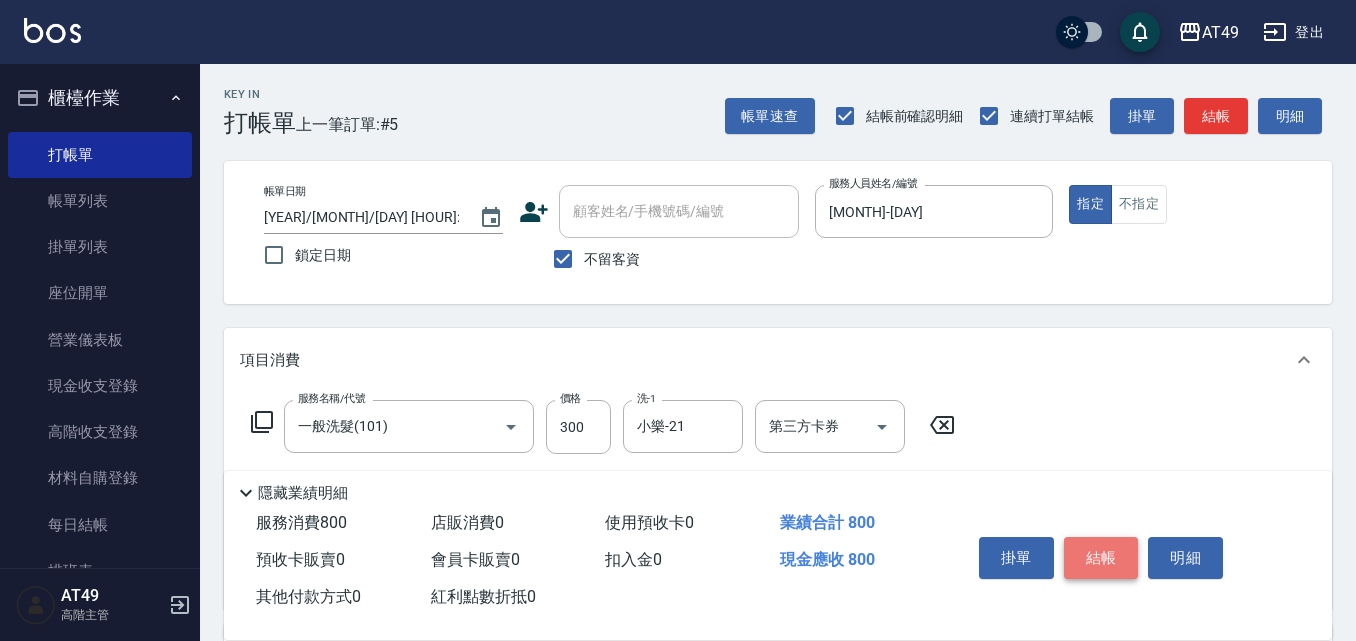 click on "結帳" at bounding box center (1101, 558) 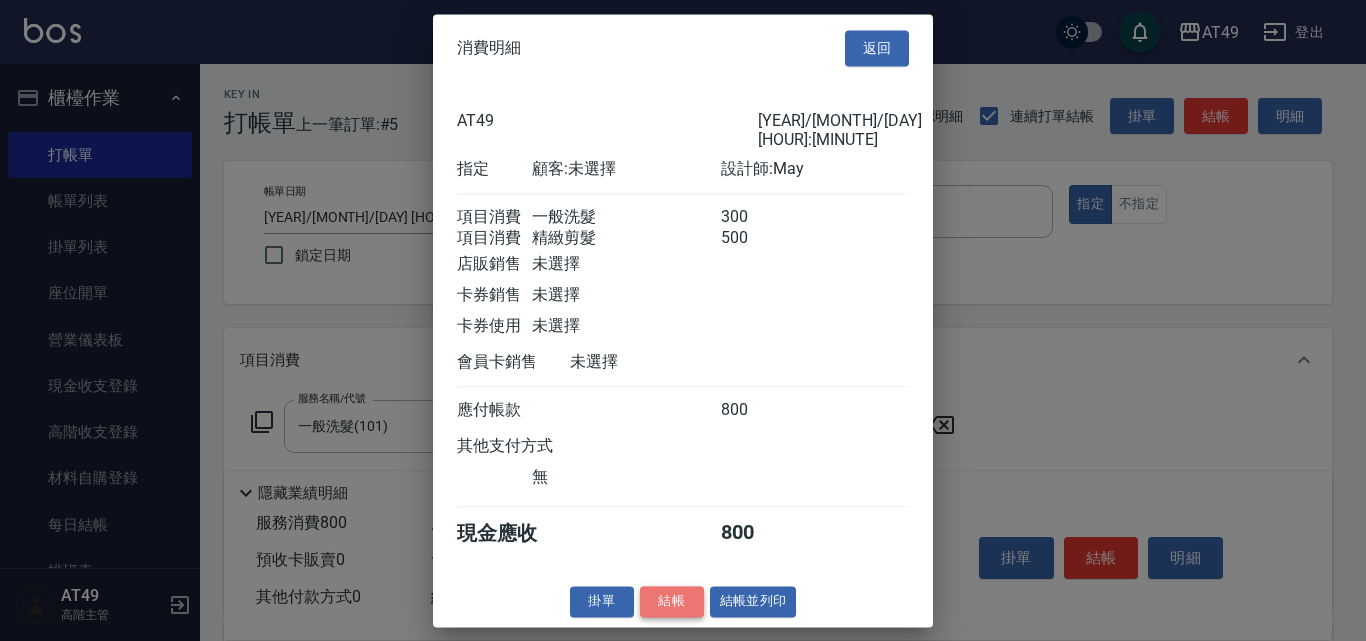 click on "結帳" at bounding box center [672, 601] 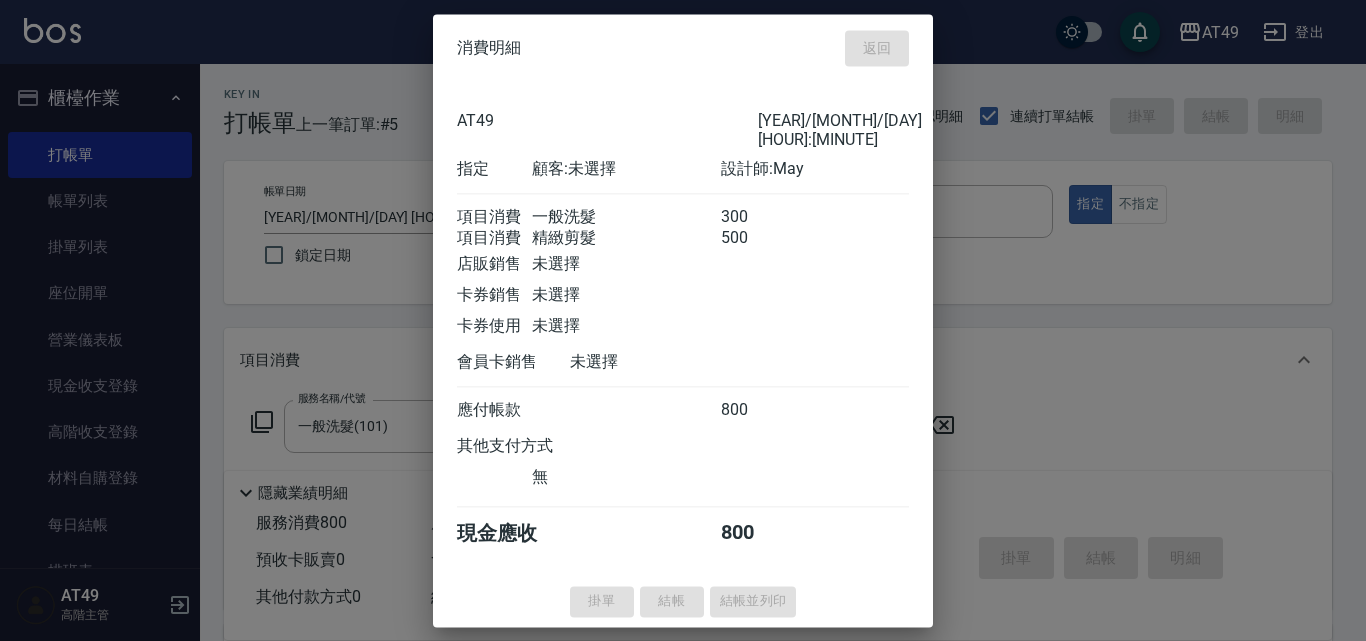 type on "[YEAR]/[MONTH]/[DAY] [HOUR]:[MINUTE]" 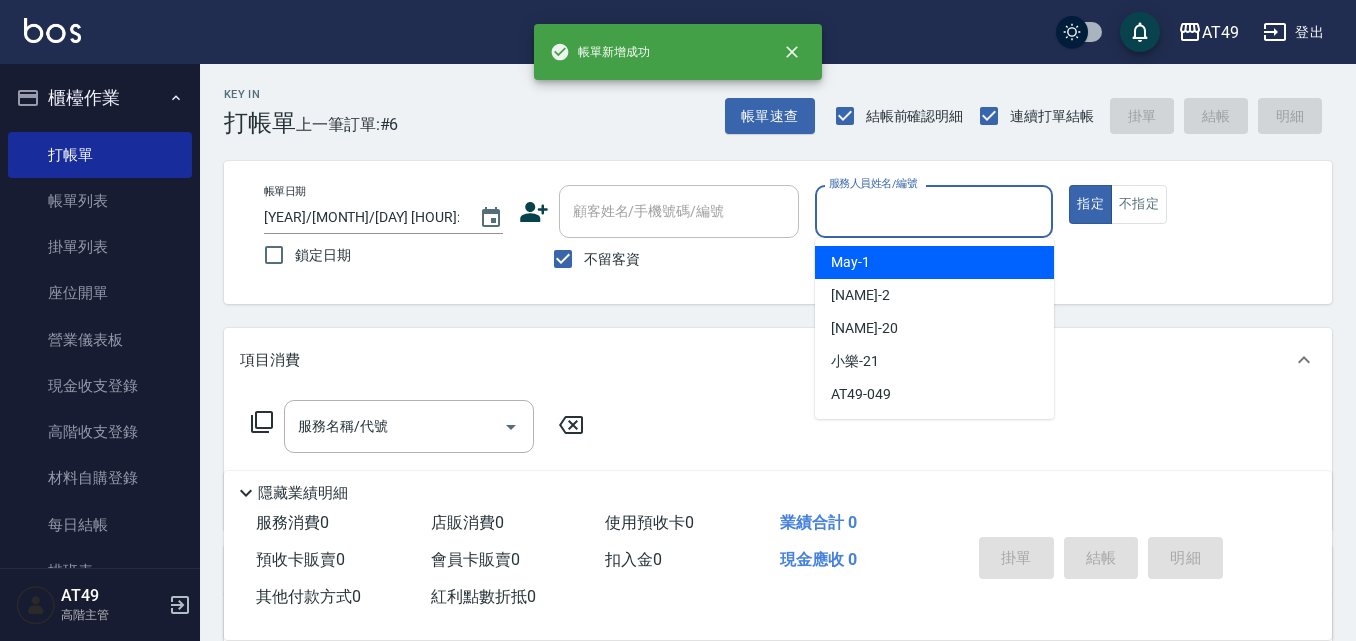click on "服務人員姓名/編號" at bounding box center (934, 211) 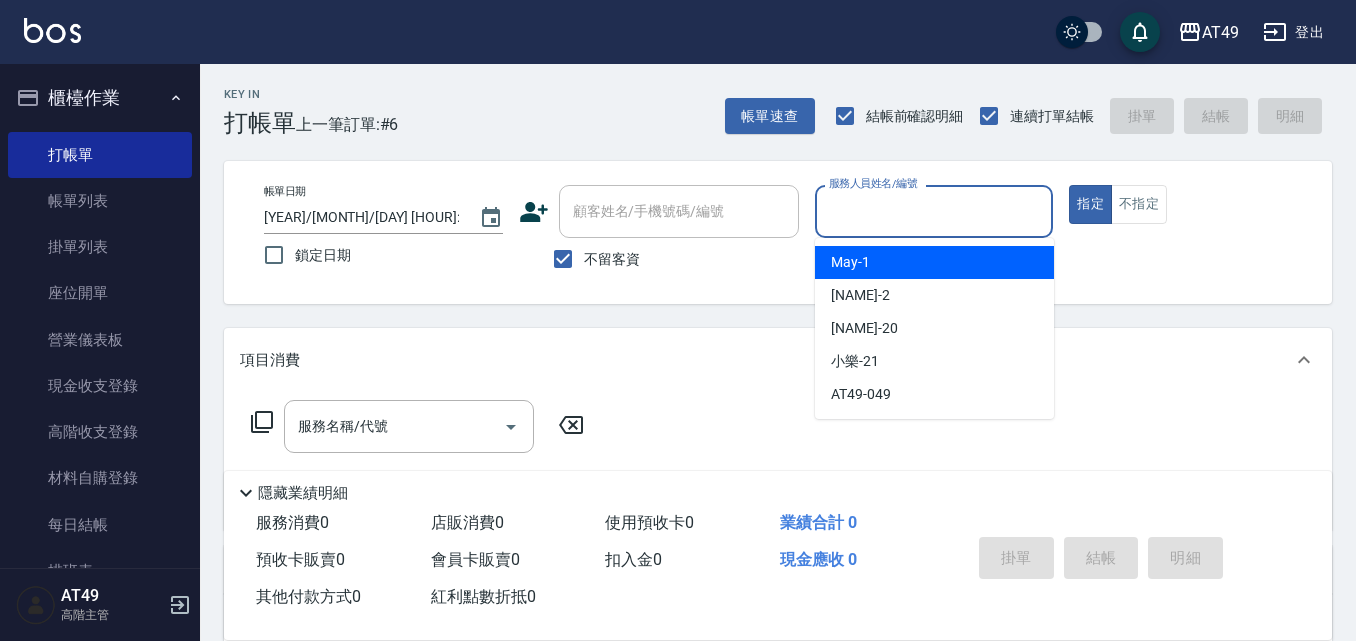 click on "[MONTH] -[NUMBER]" at bounding box center (850, 262) 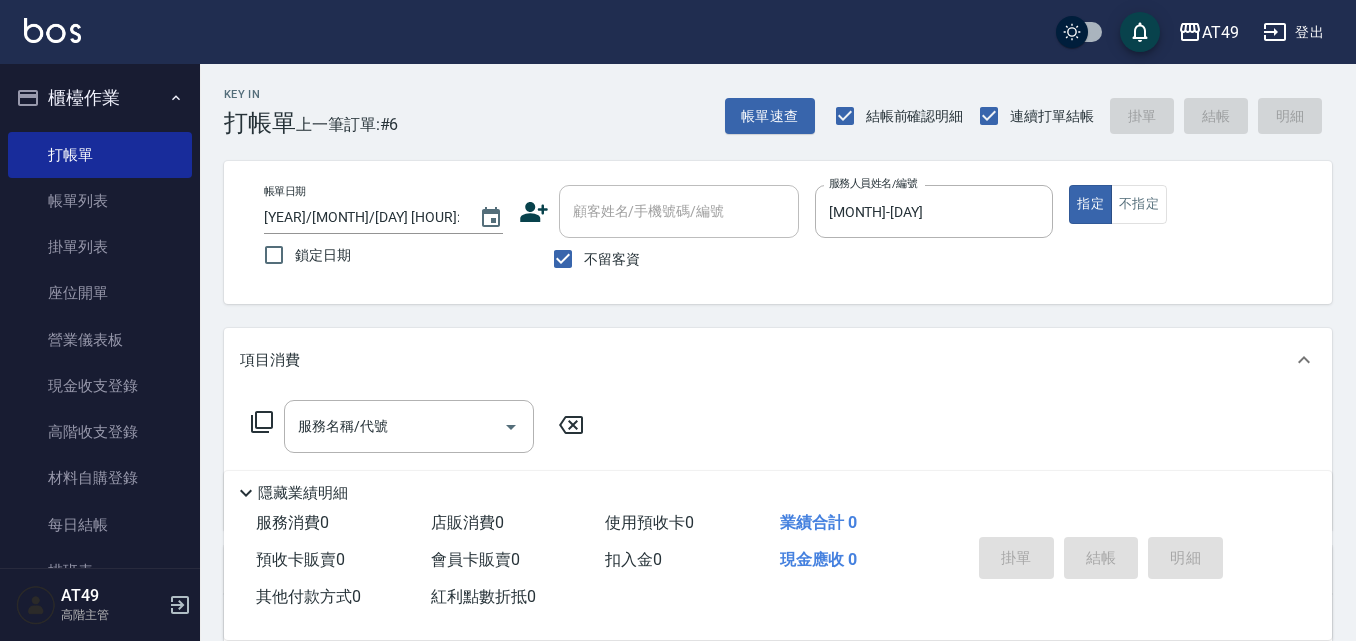click 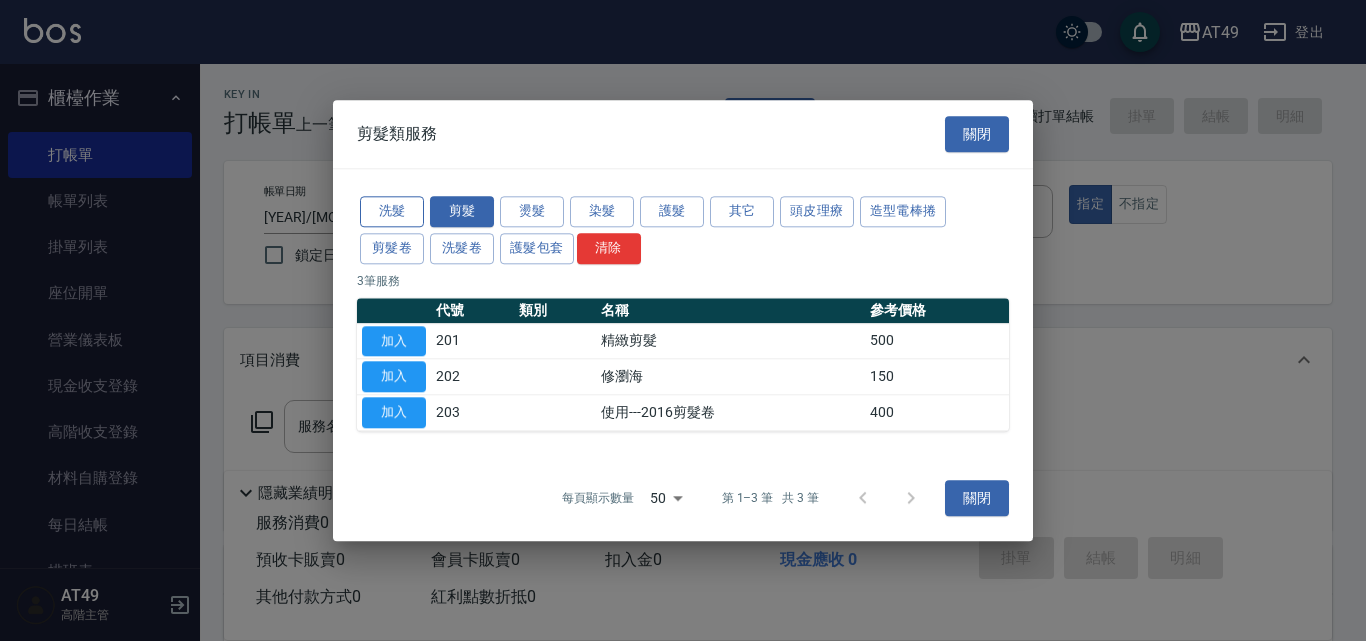 click on "洗髮" at bounding box center (392, 211) 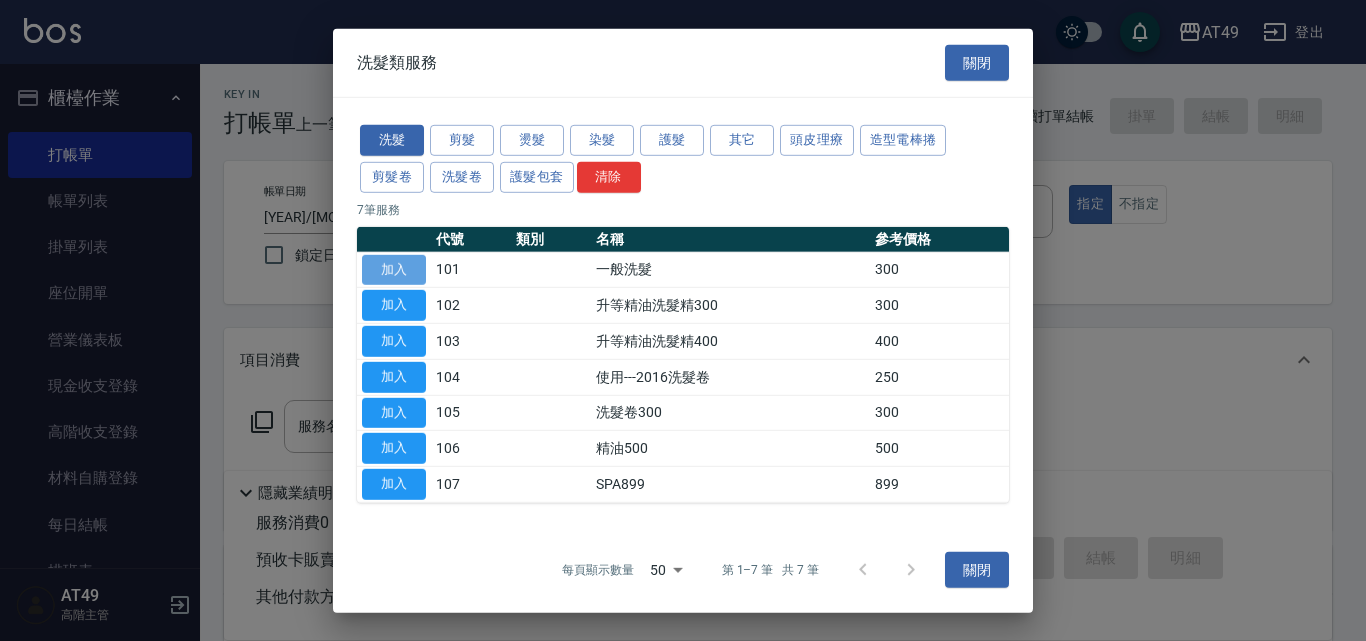 click on "加入" at bounding box center (394, 269) 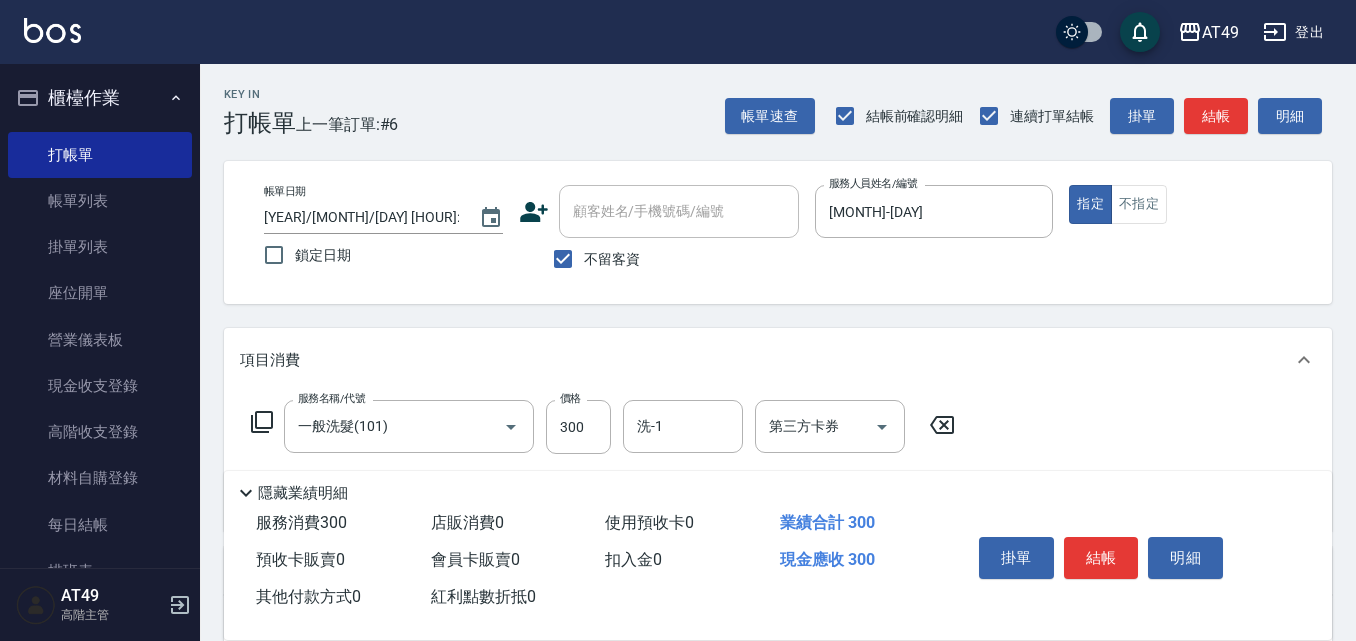 click 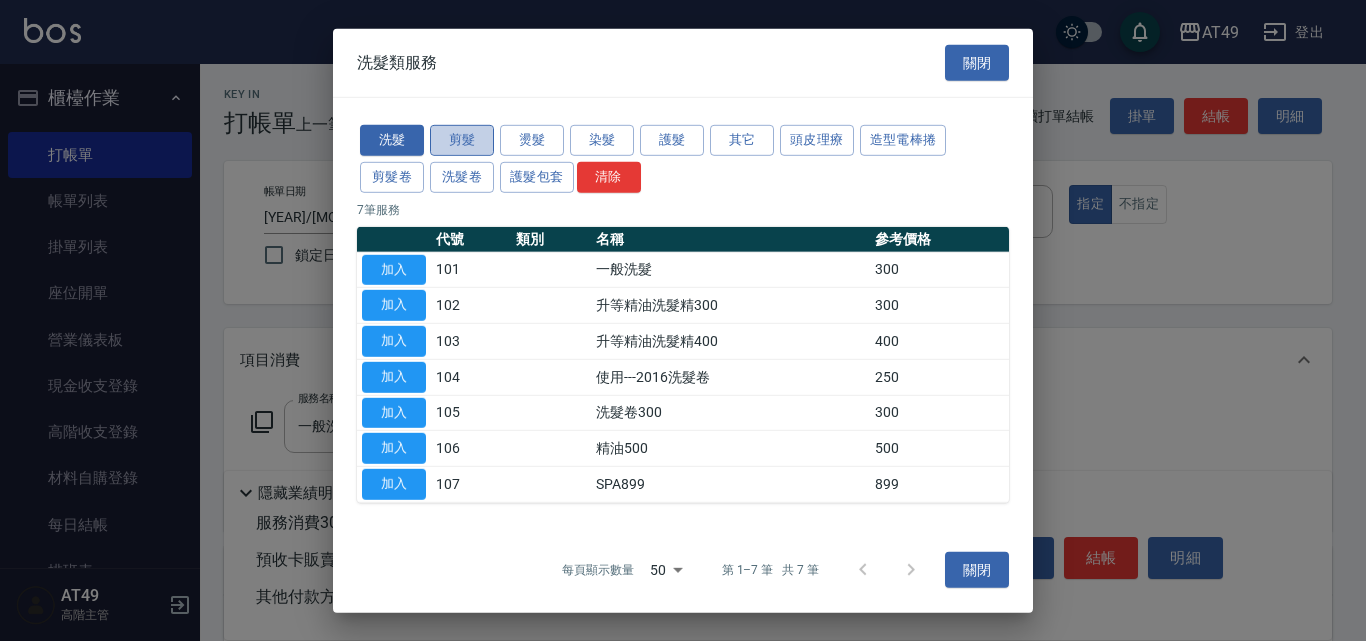 click on "剪髮" at bounding box center (462, 140) 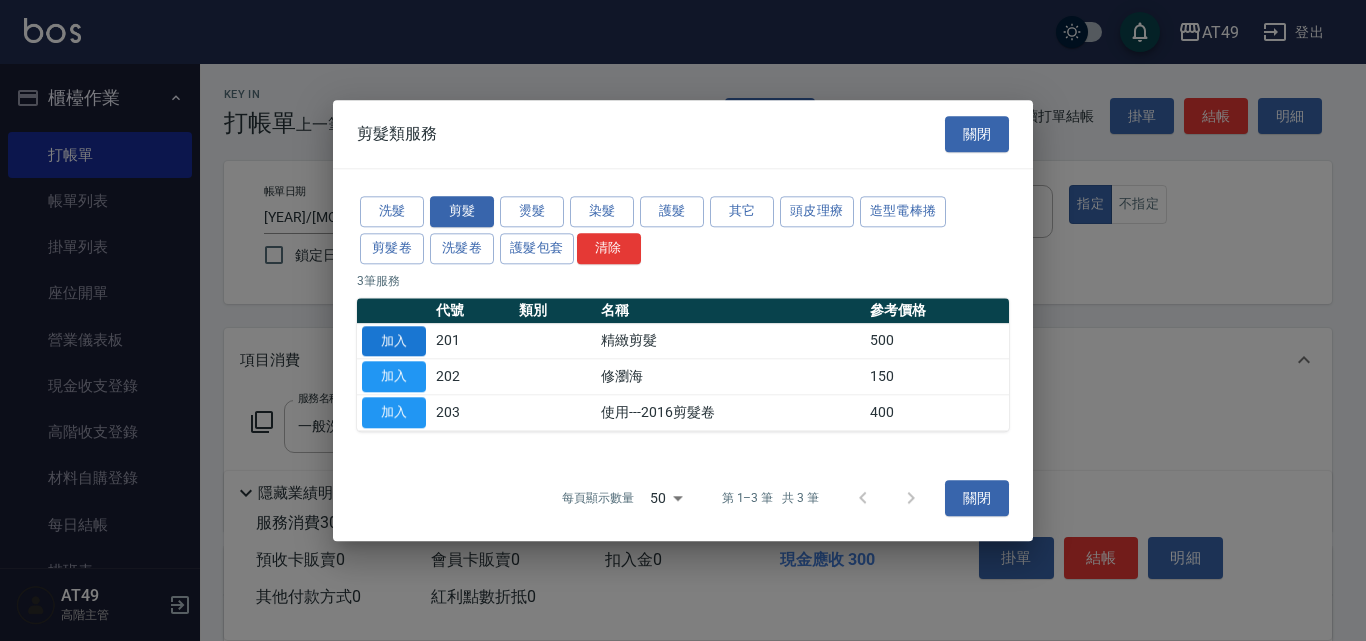 click on "加入" at bounding box center [394, 341] 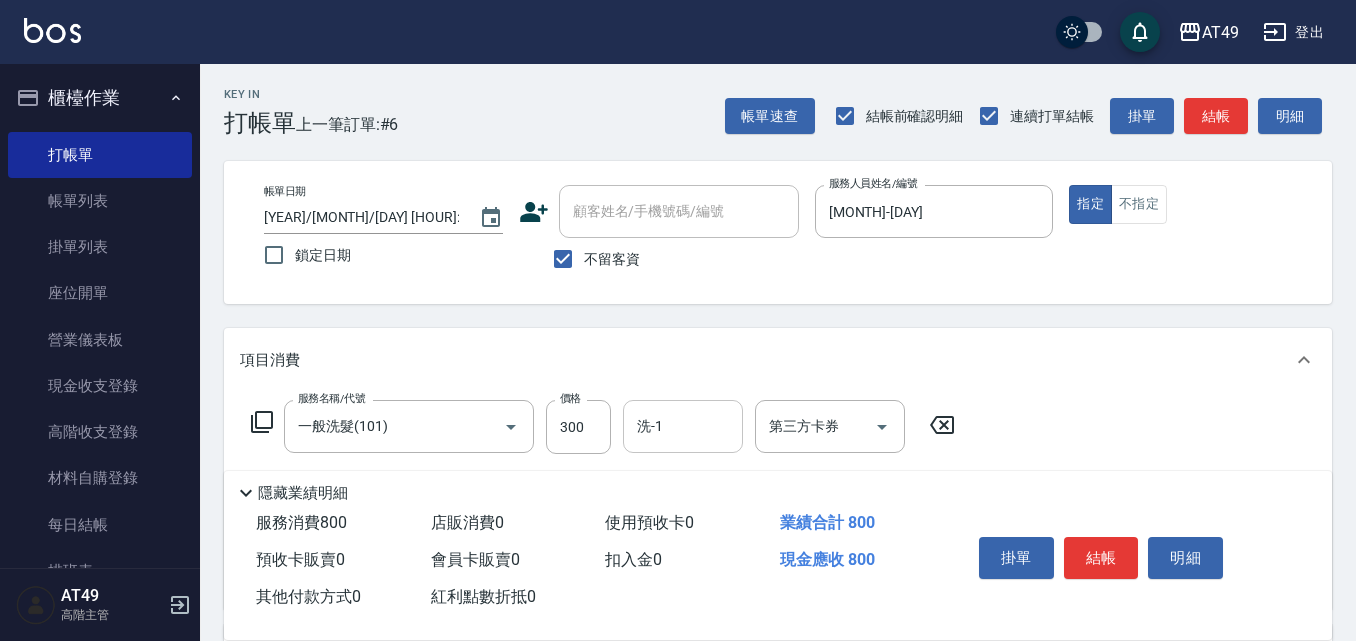 click on "洗-1" at bounding box center [683, 426] 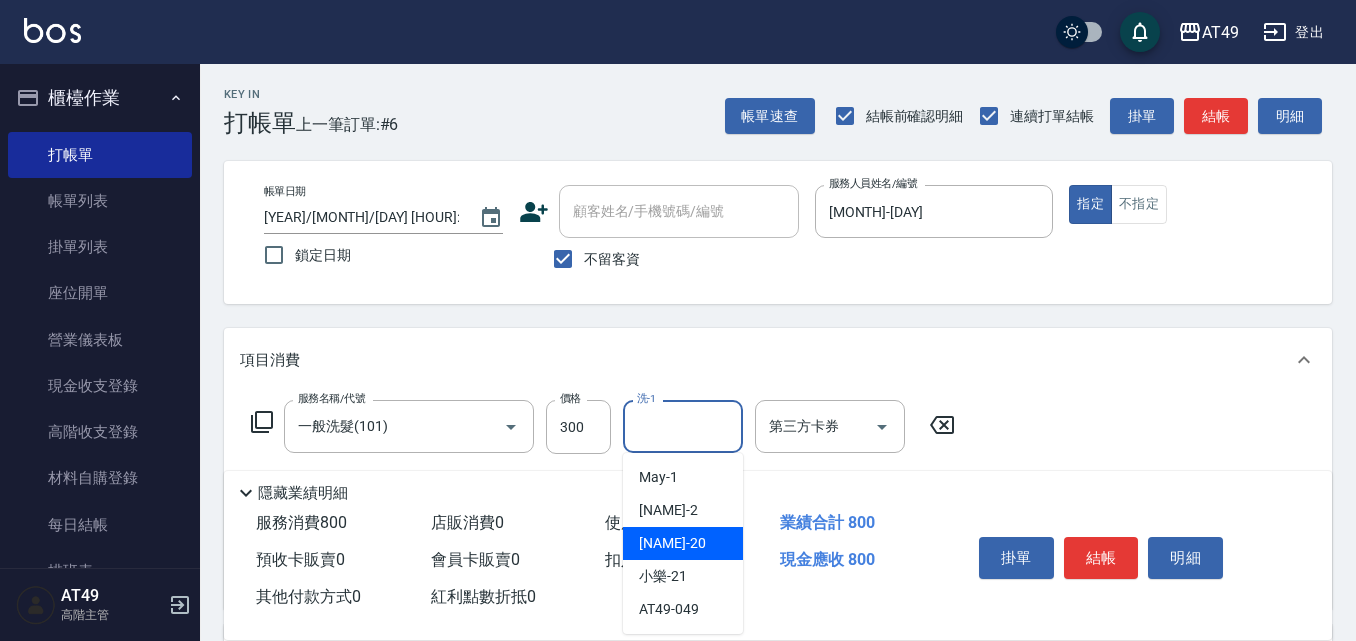 click on "[NAME] -[NUMBER]" at bounding box center (683, 543) 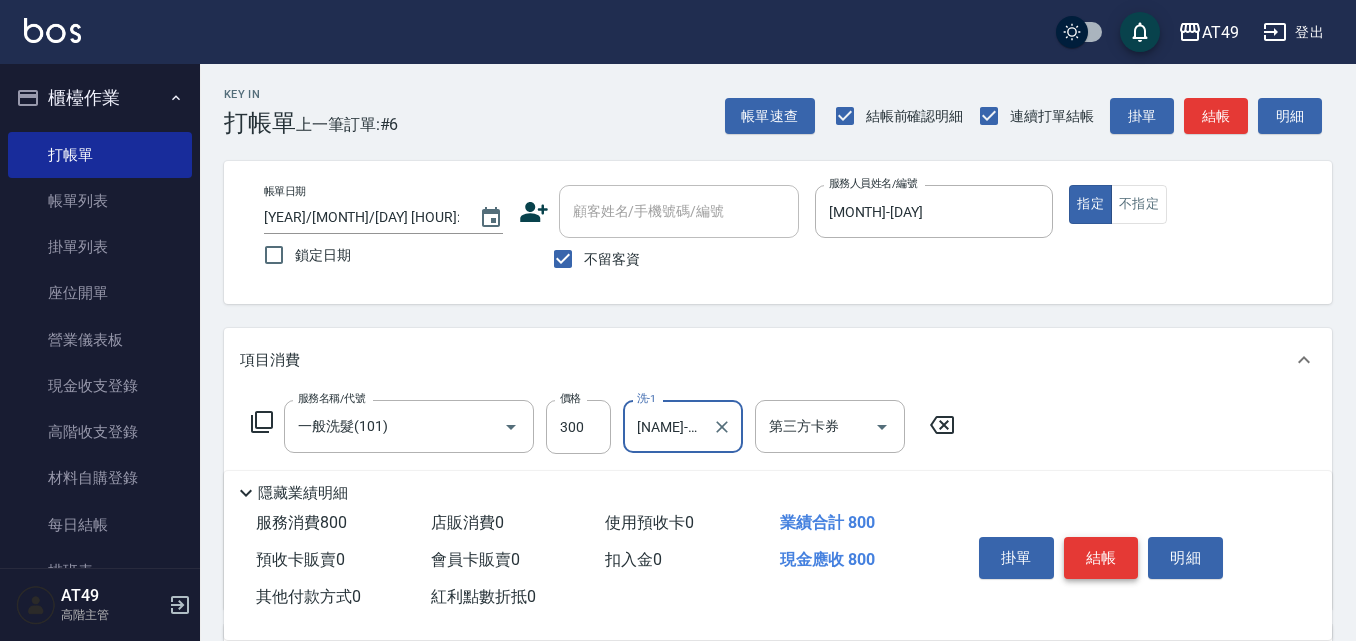 click on "結帳" at bounding box center (1101, 558) 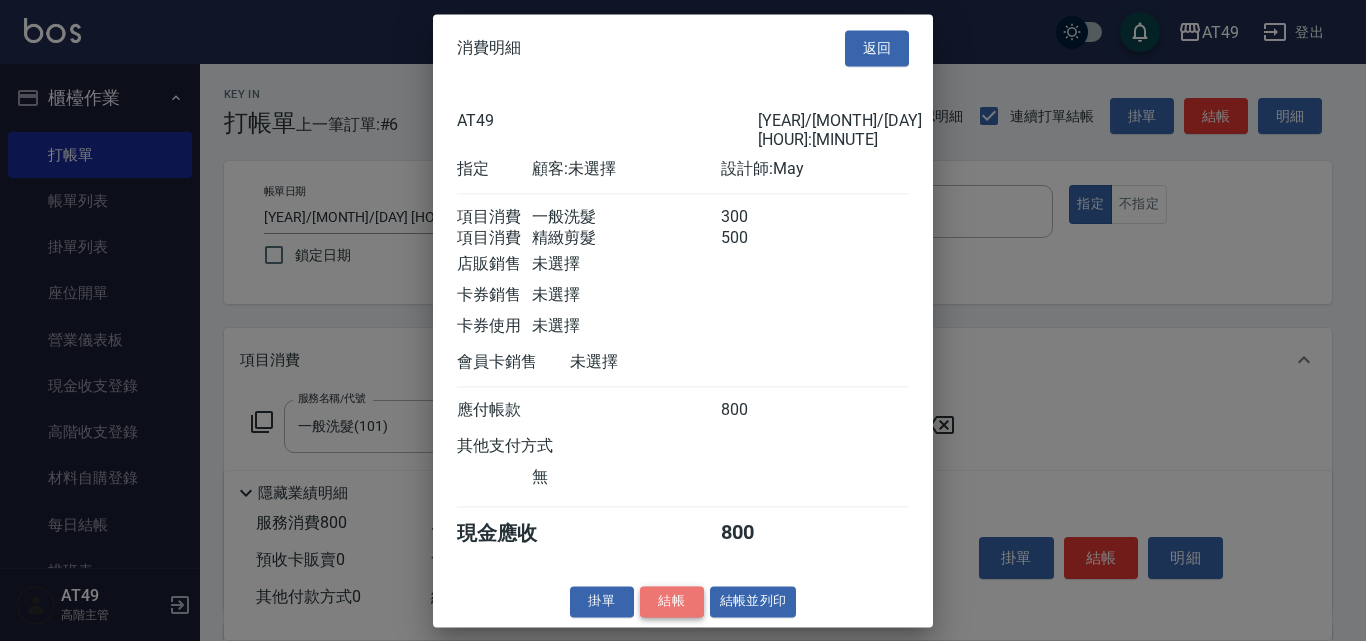 click on "結帳" at bounding box center (672, 601) 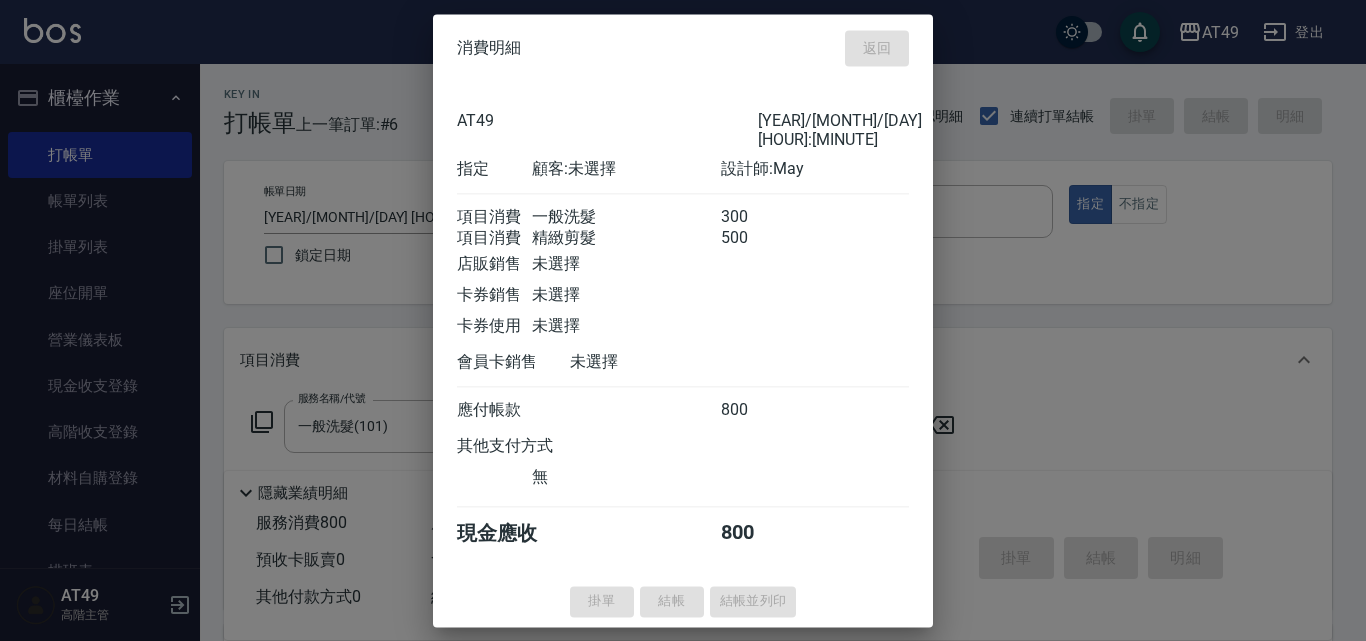 type 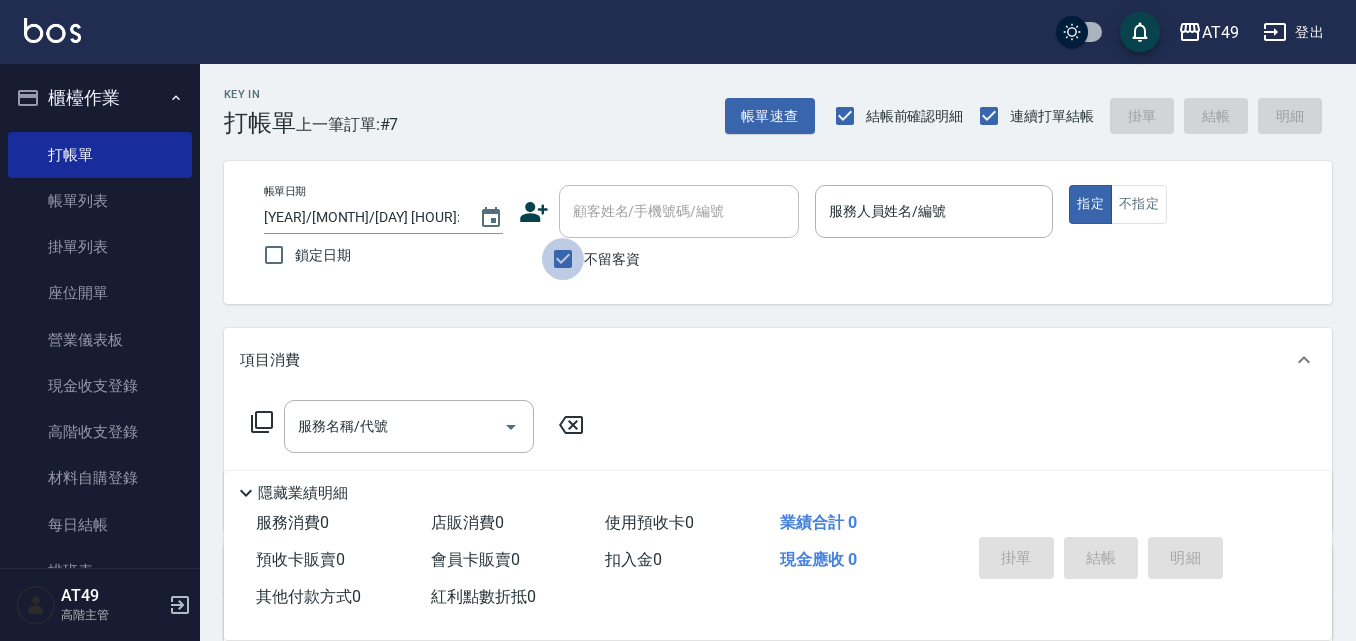 click on "不留客資" at bounding box center (563, 259) 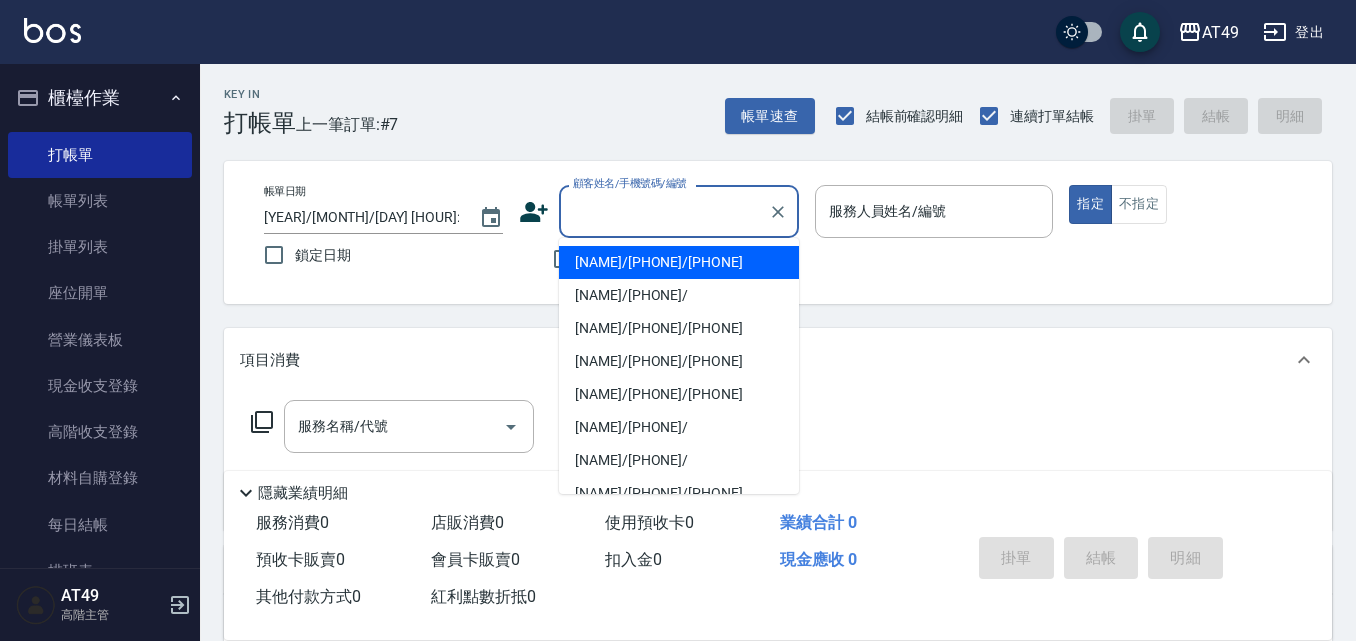 click on "顧客姓名/手機號碼/編號" at bounding box center [664, 211] 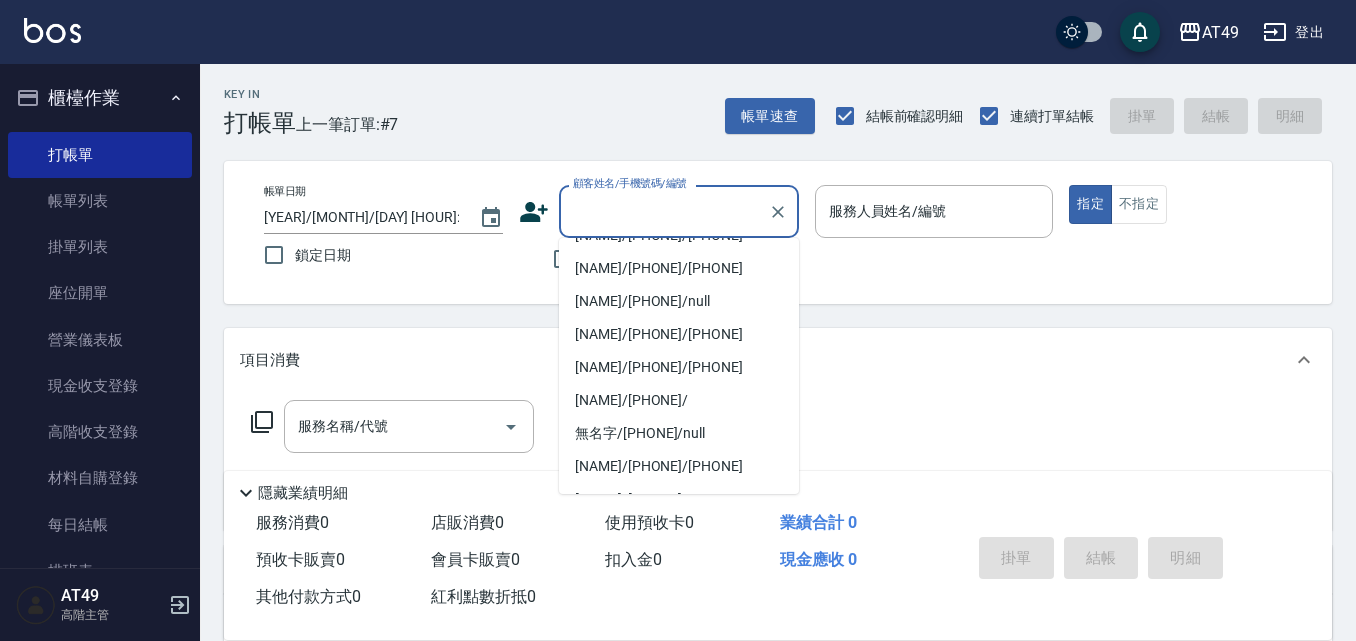 scroll, scrollTop: 400, scrollLeft: 0, axis: vertical 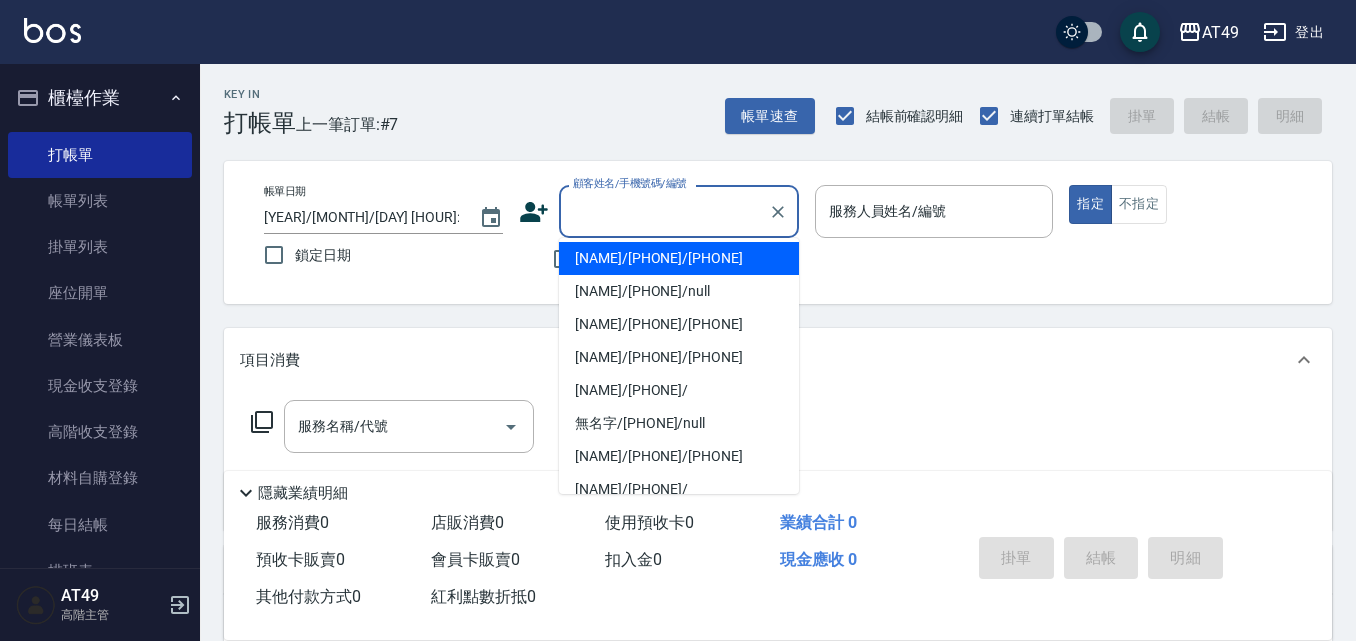 click on "[NAME]/[PHONE]/[PHONE]" at bounding box center [679, 258] 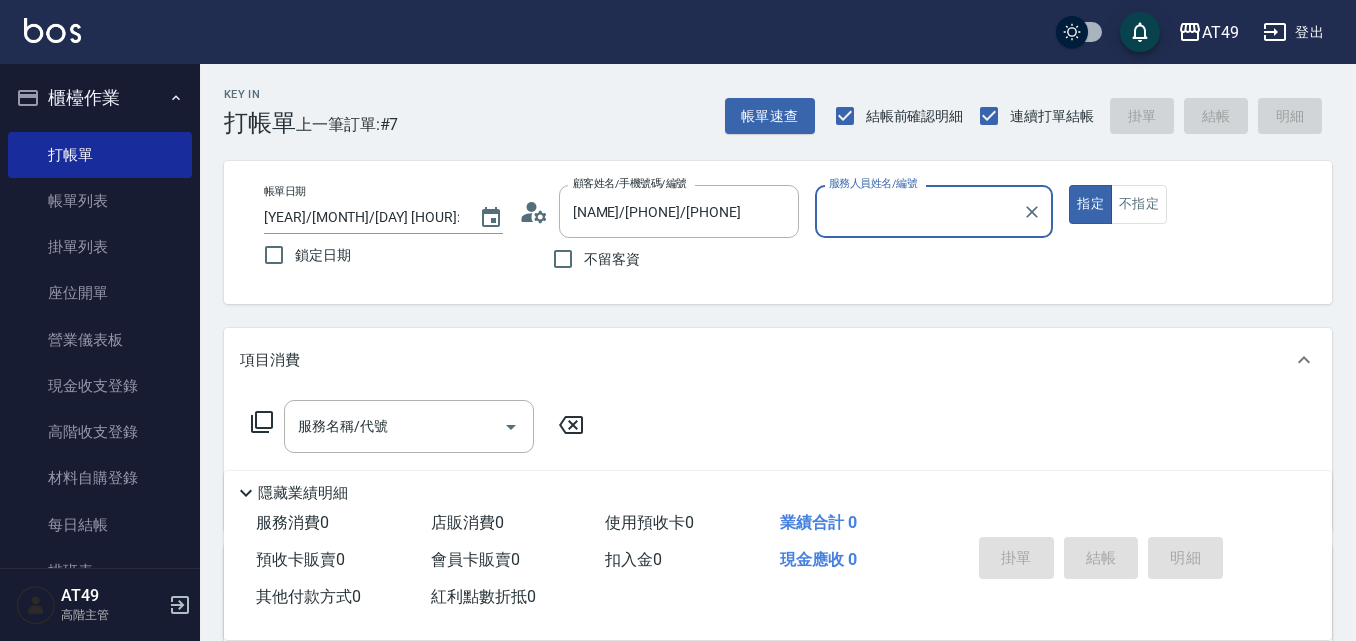type on "[MONTH]-[DAY]" 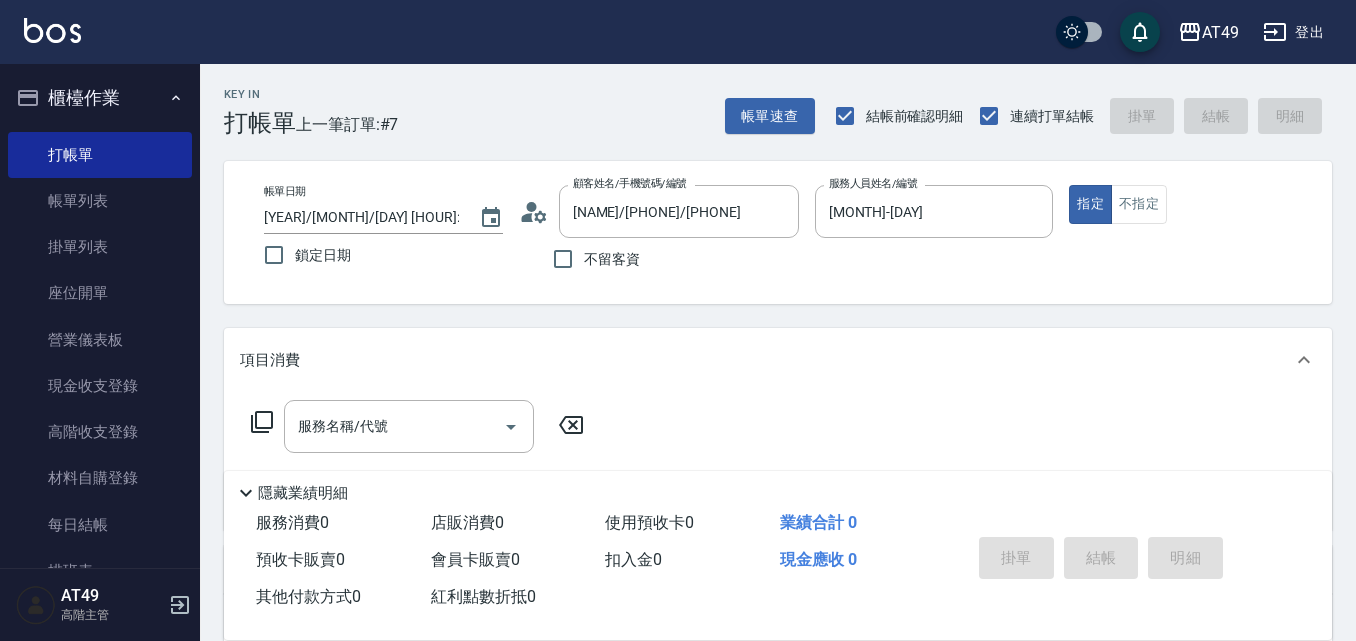 click 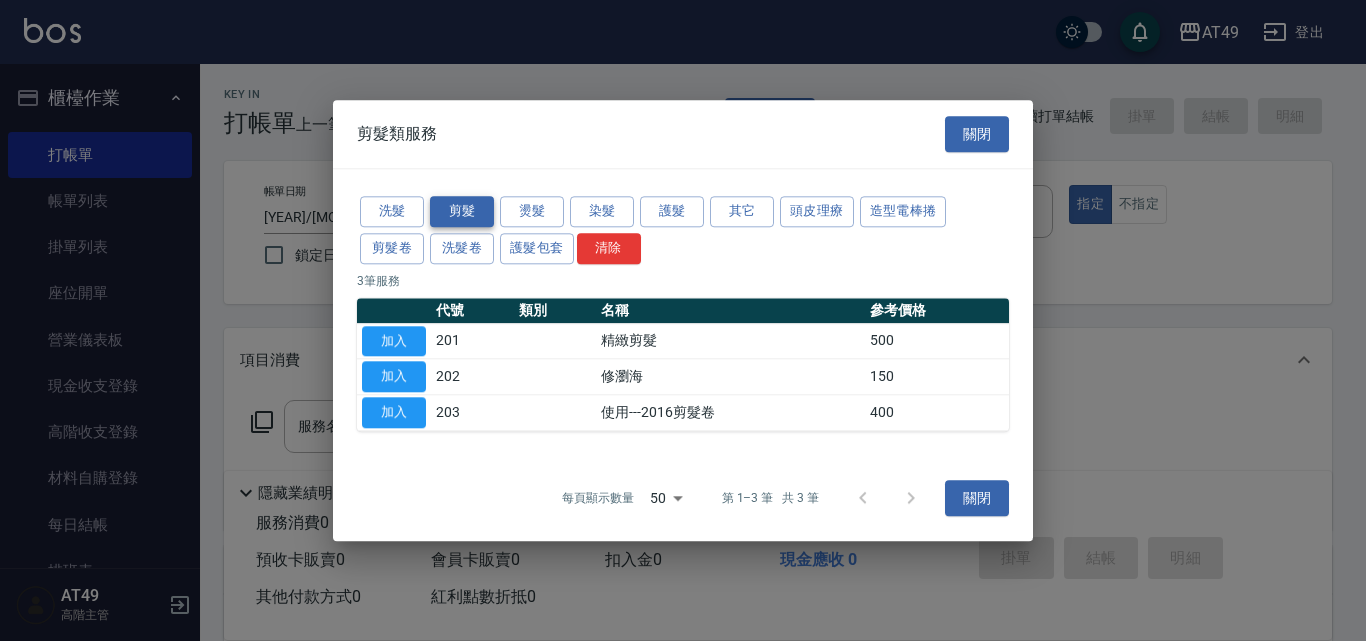 click on "剪髮" at bounding box center (462, 211) 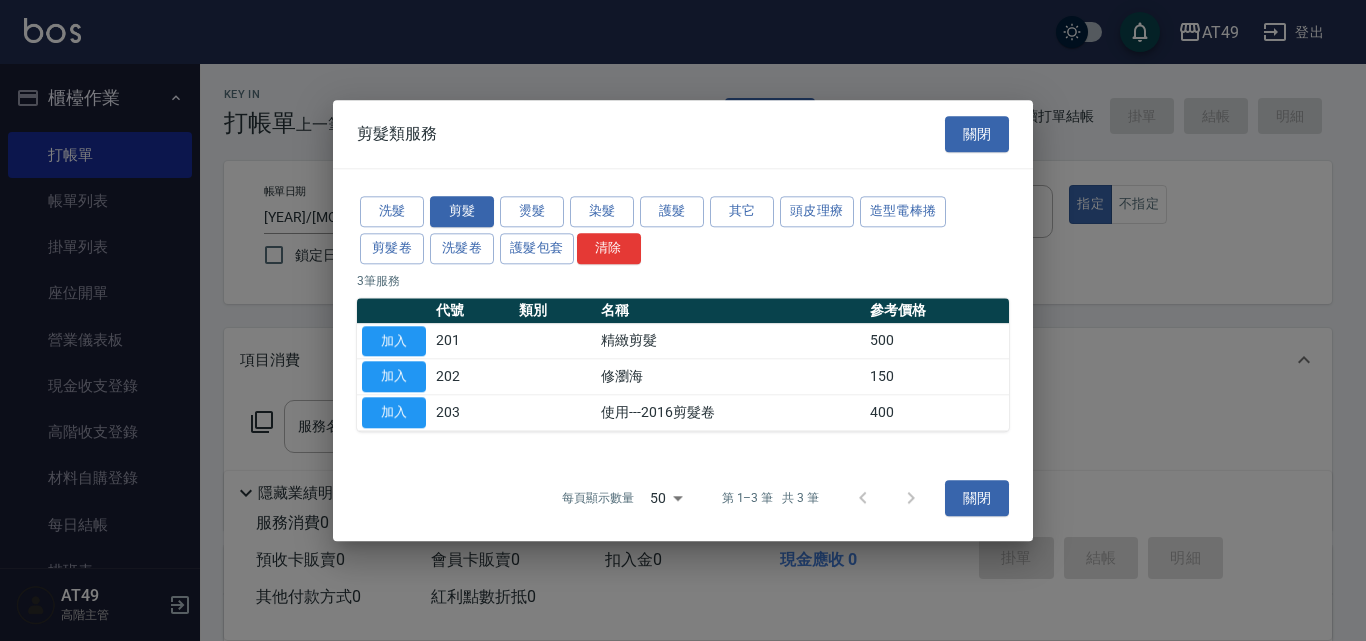 click at bounding box center [683, 320] 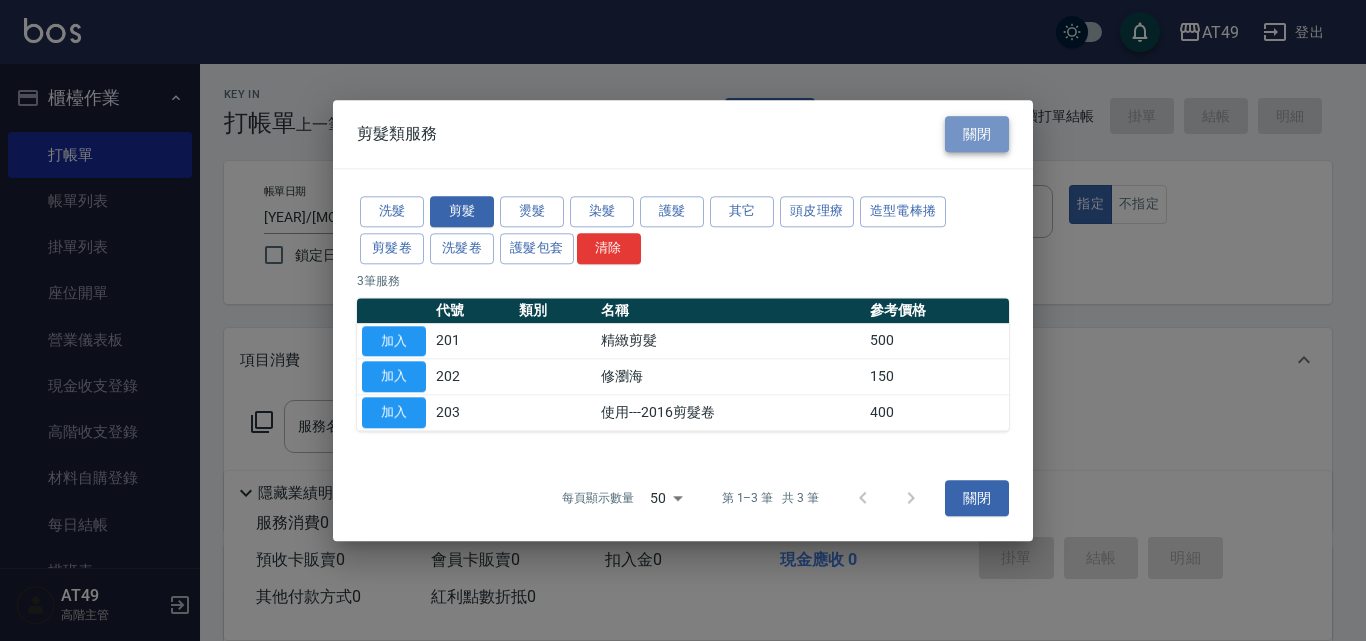 click on "關閉" at bounding box center [977, 134] 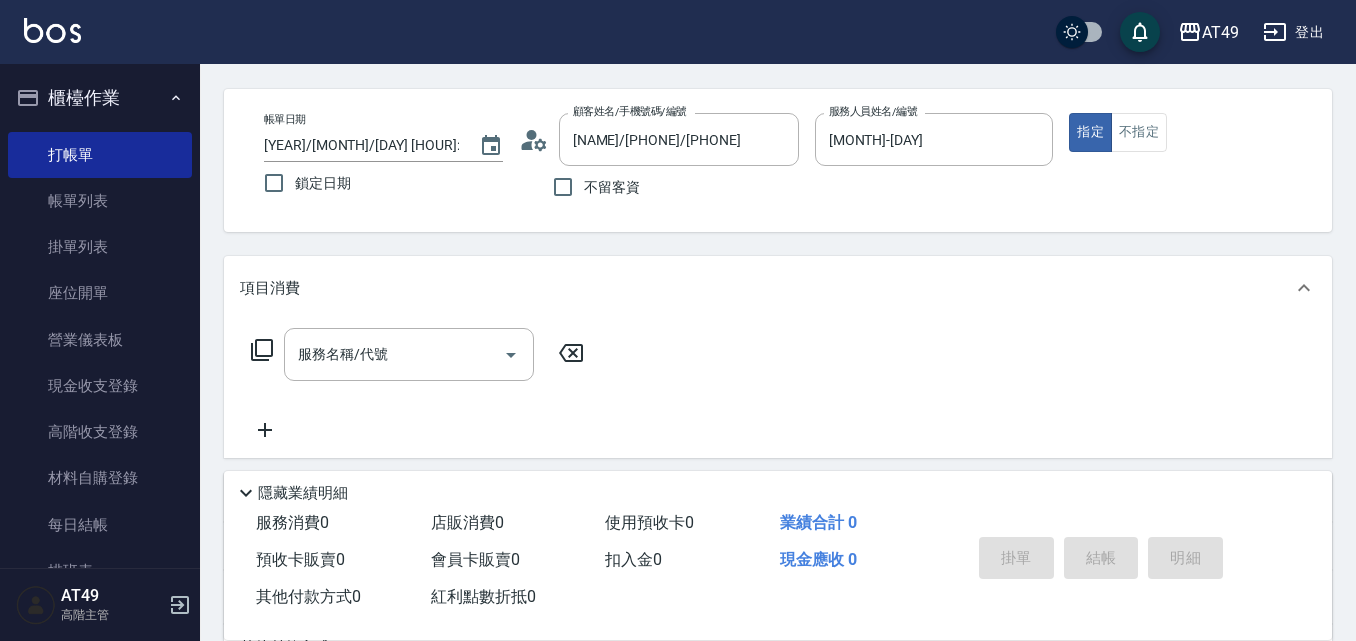 scroll, scrollTop: 343, scrollLeft: 0, axis: vertical 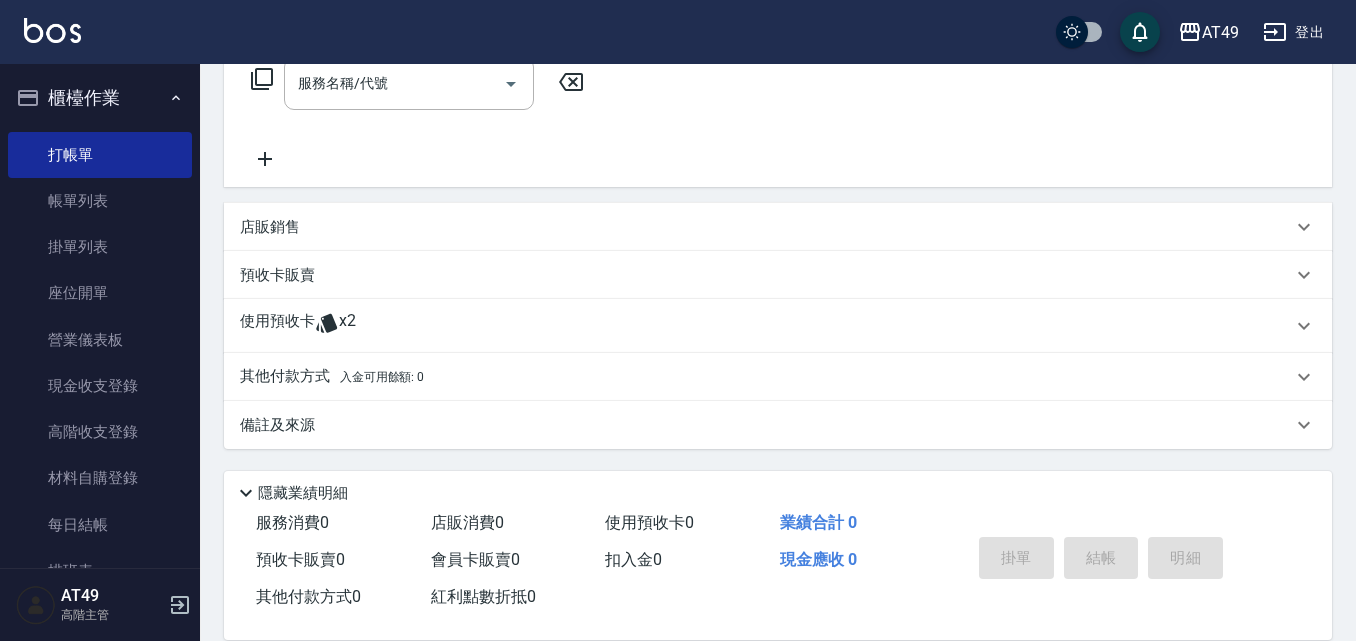 click 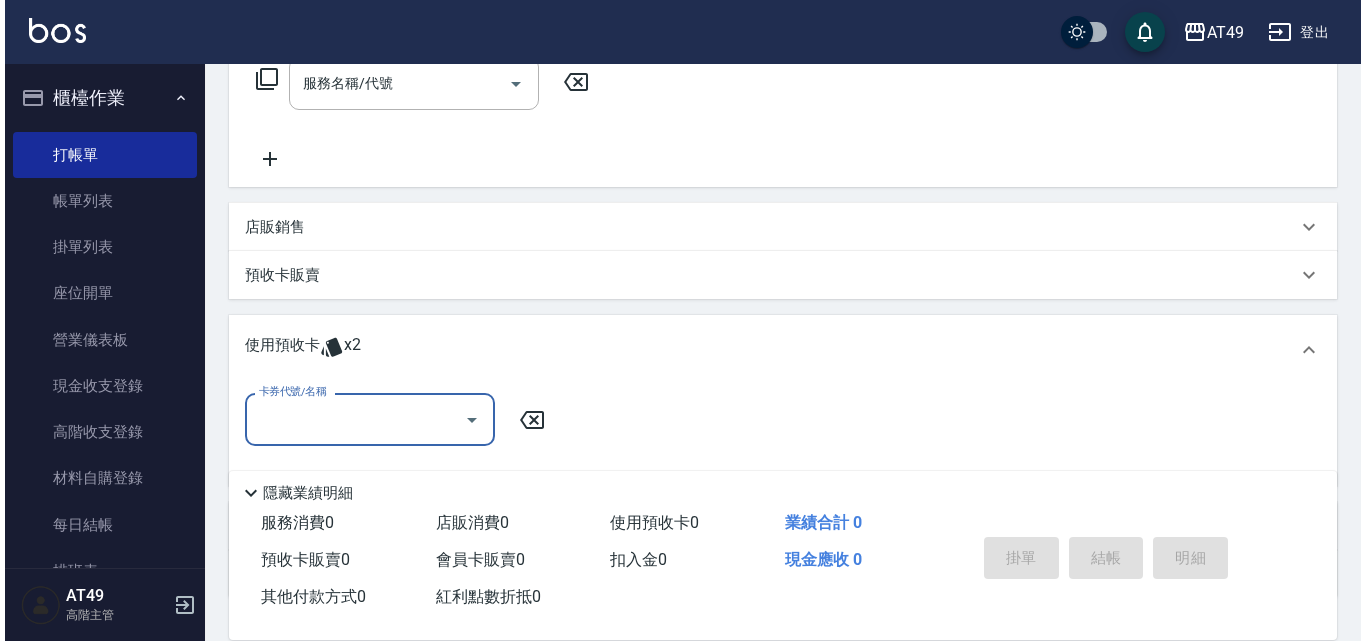 scroll, scrollTop: 0, scrollLeft: 0, axis: both 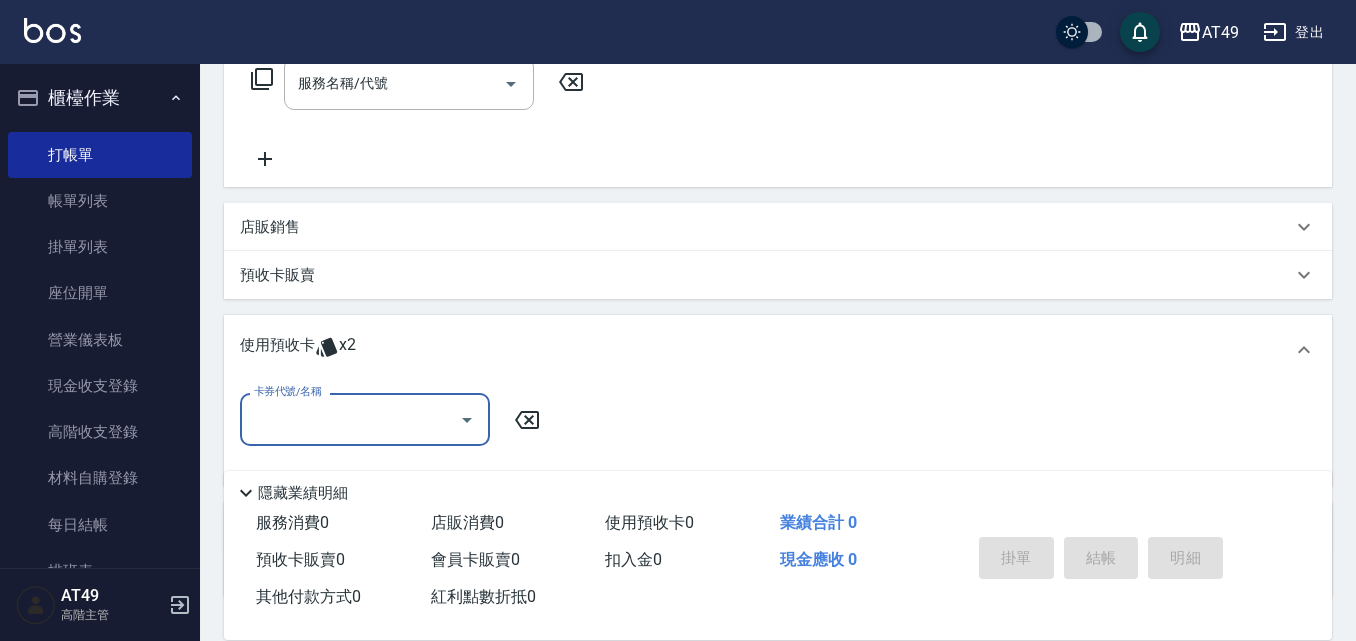 click 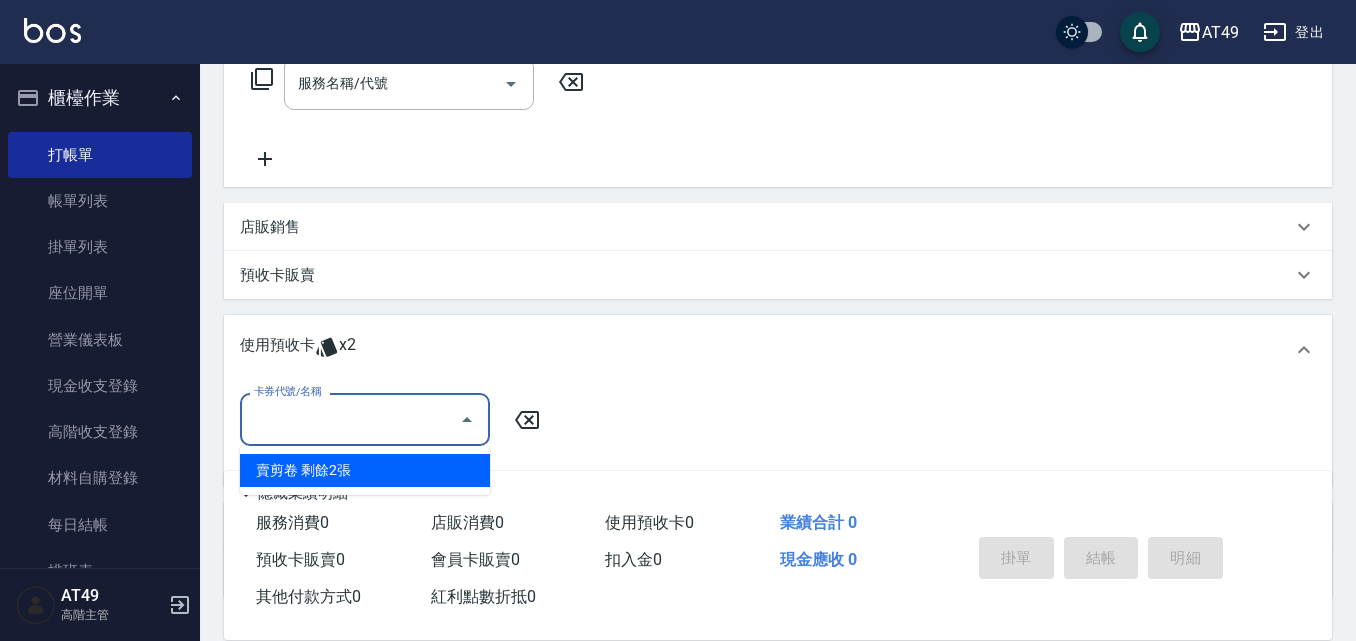 click on "賣剪卷 剩餘2張" at bounding box center (365, 470) 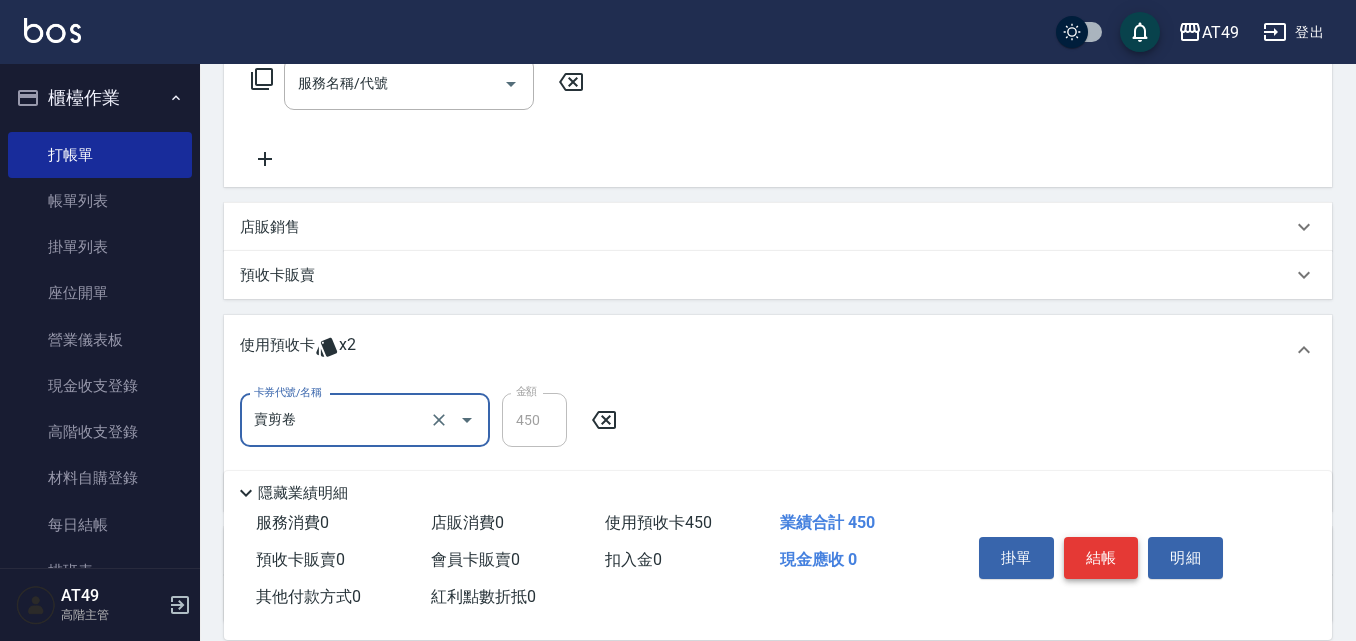 click on "結帳" at bounding box center [1101, 558] 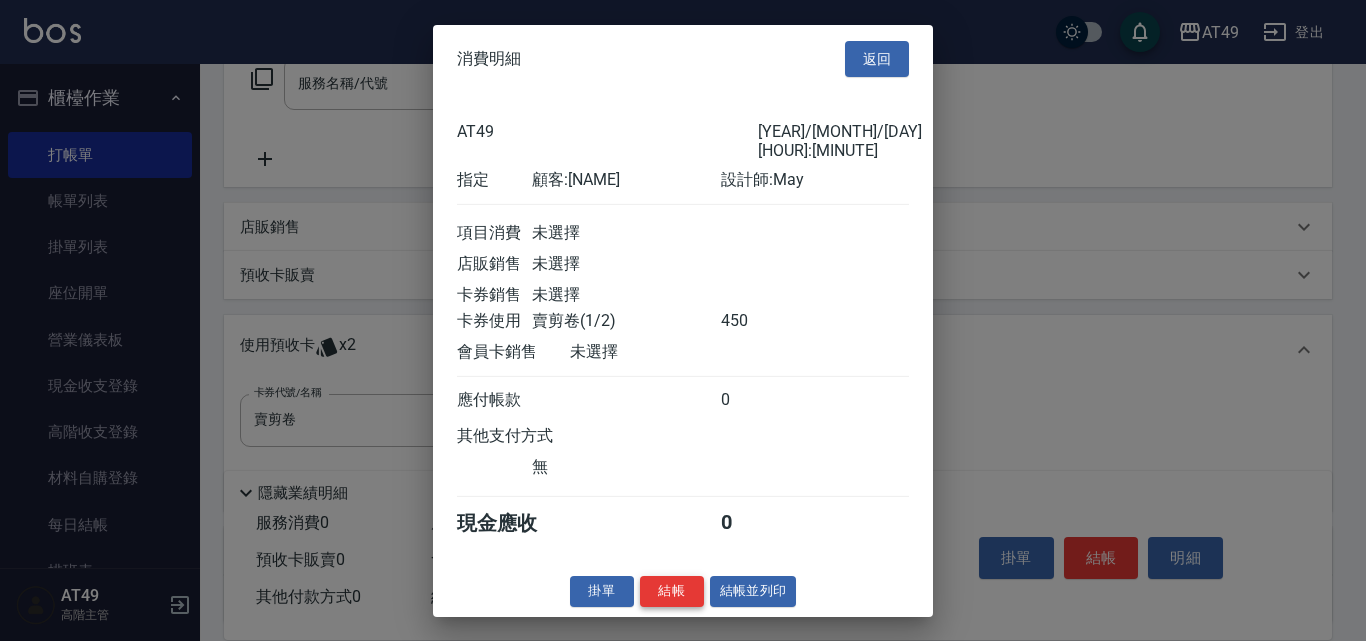 click on "結帳" at bounding box center (672, 591) 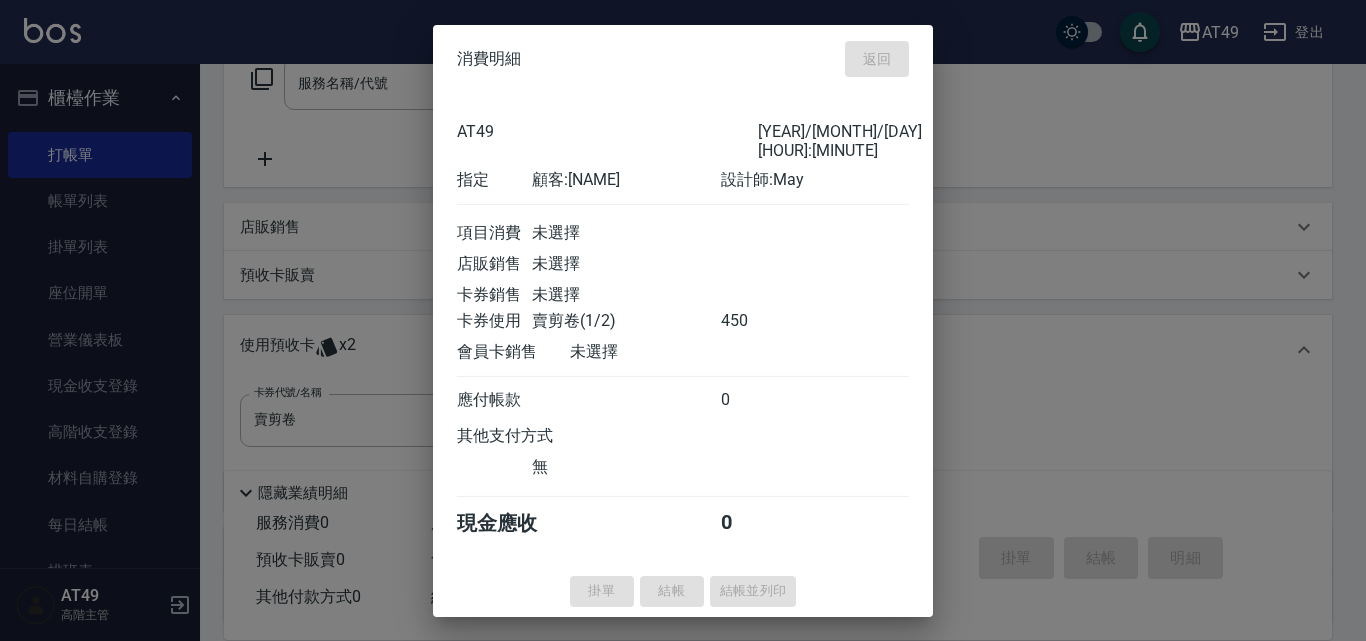 type on "[YEAR]/[MONTH]/[DAY] [HOUR]:[MINUTE]" 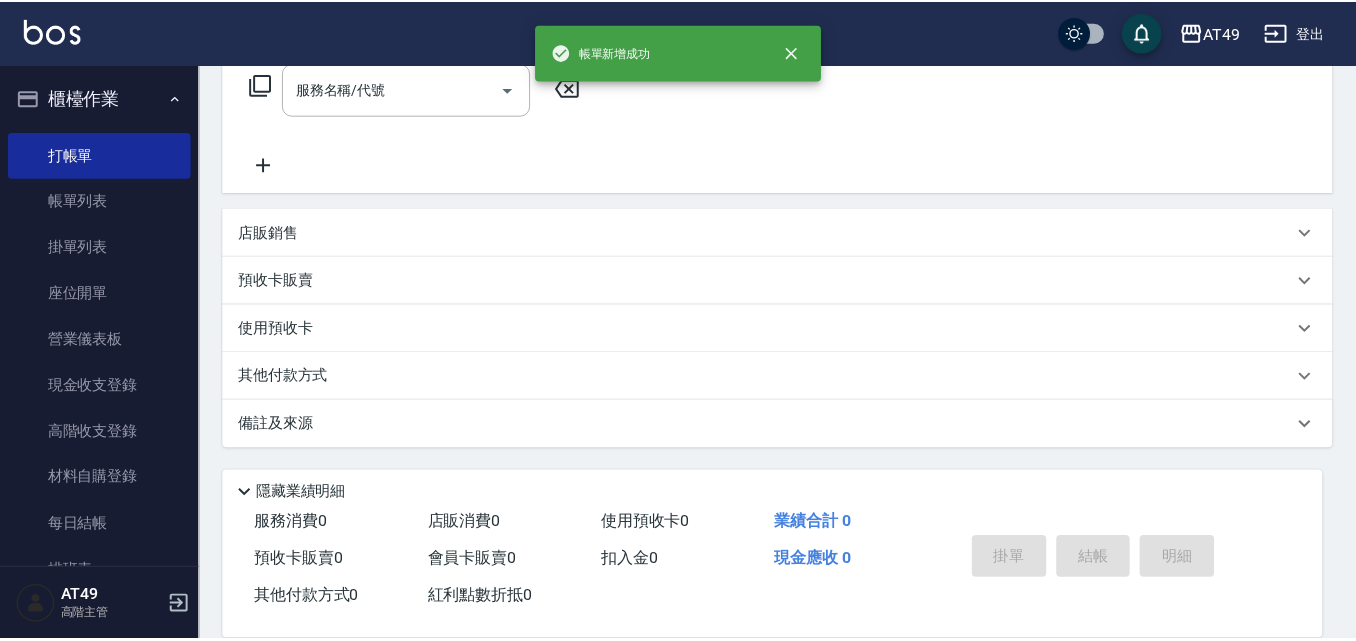scroll, scrollTop: 0, scrollLeft: 0, axis: both 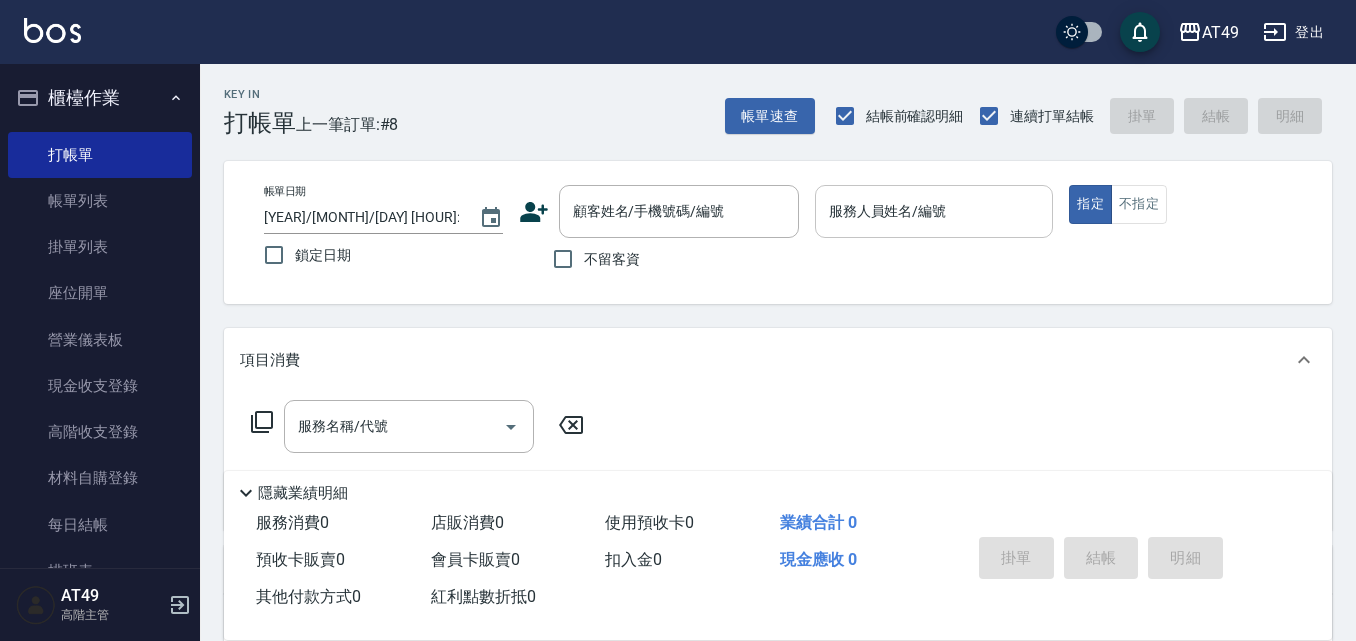 click on "服務人員姓名/編號" at bounding box center (934, 211) 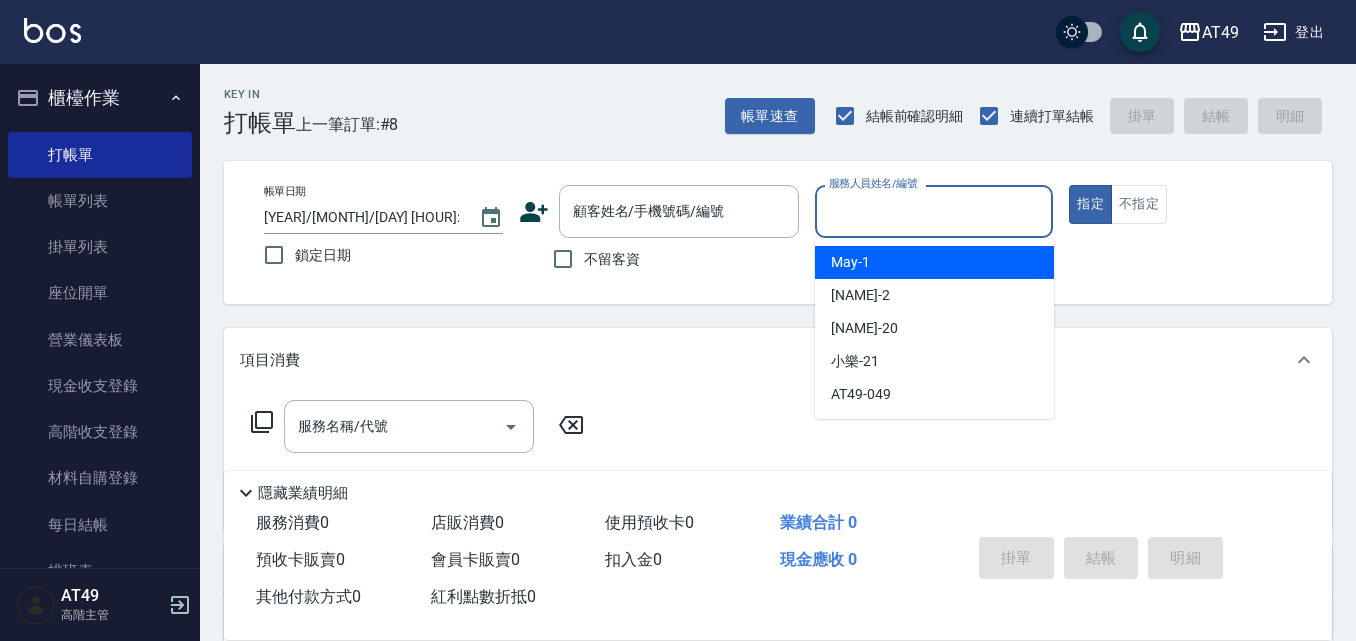 click on "[MONTH] -[NUMBER]" at bounding box center (934, 262) 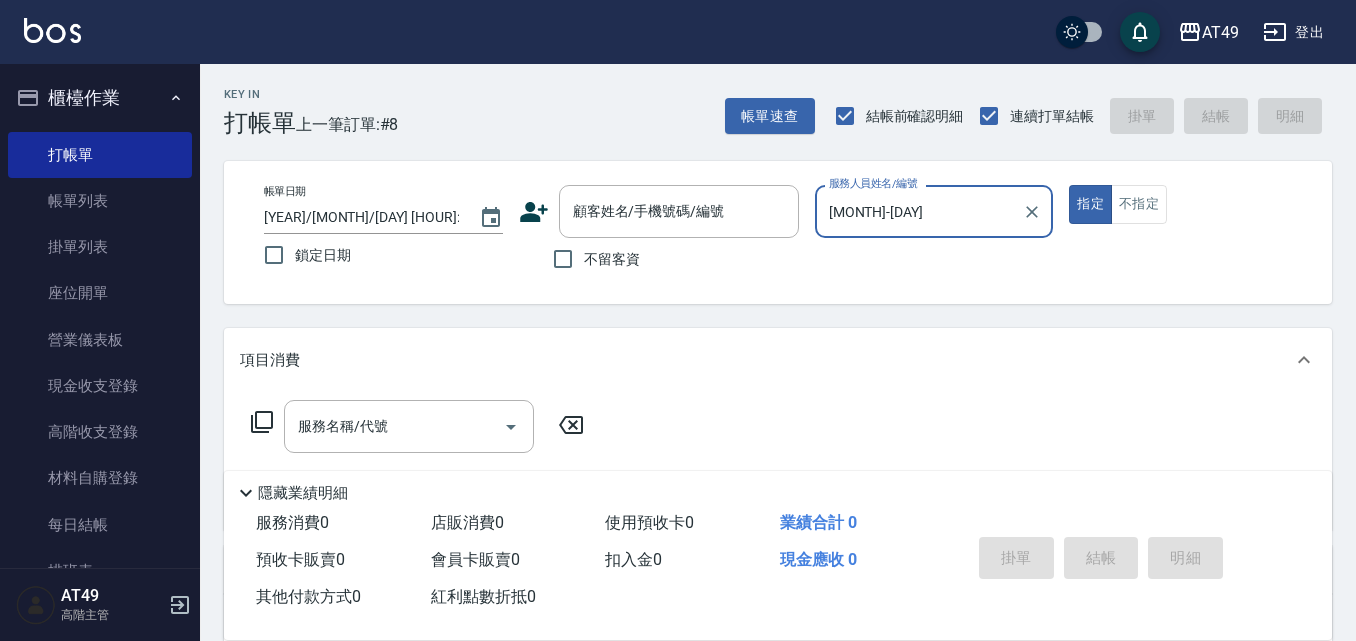click 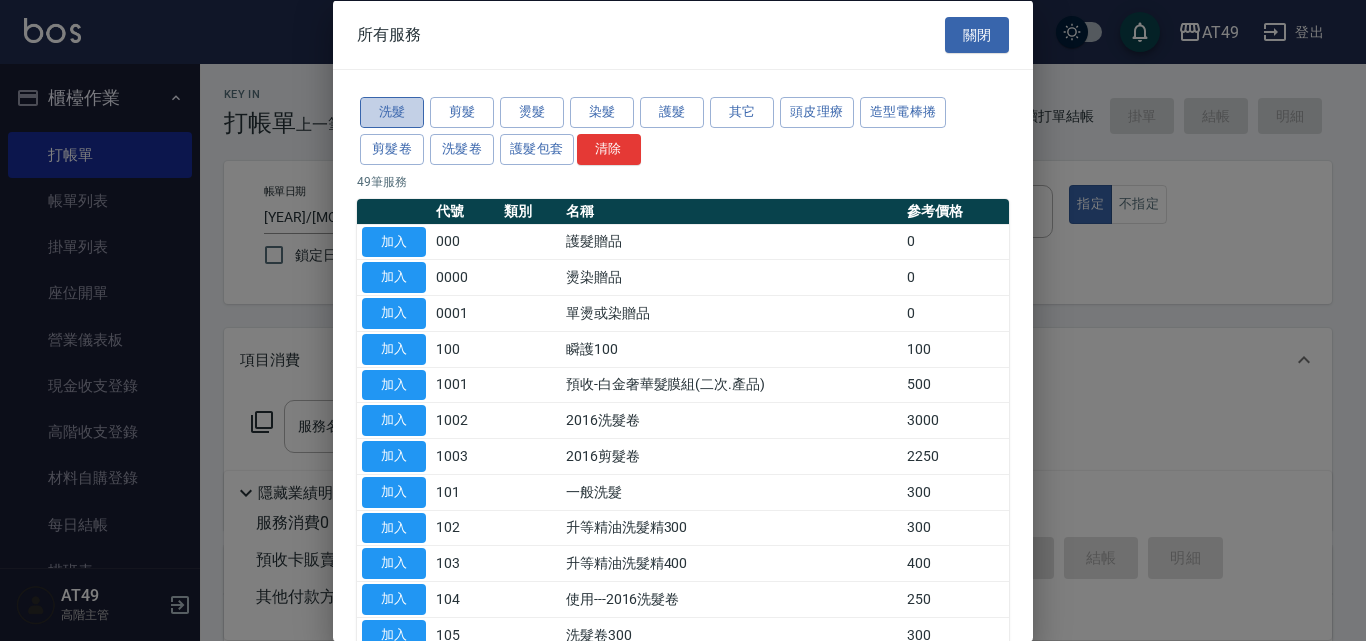 click on "洗髮" at bounding box center (392, 112) 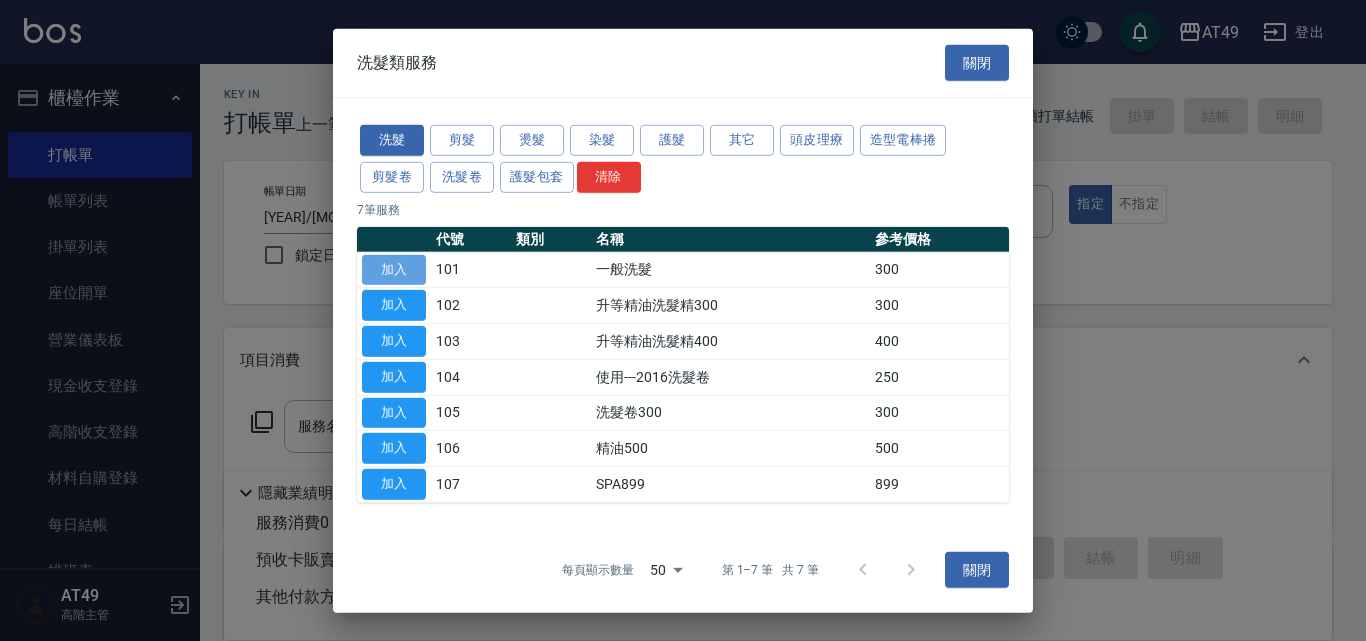 click on "加入" at bounding box center (394, 269) 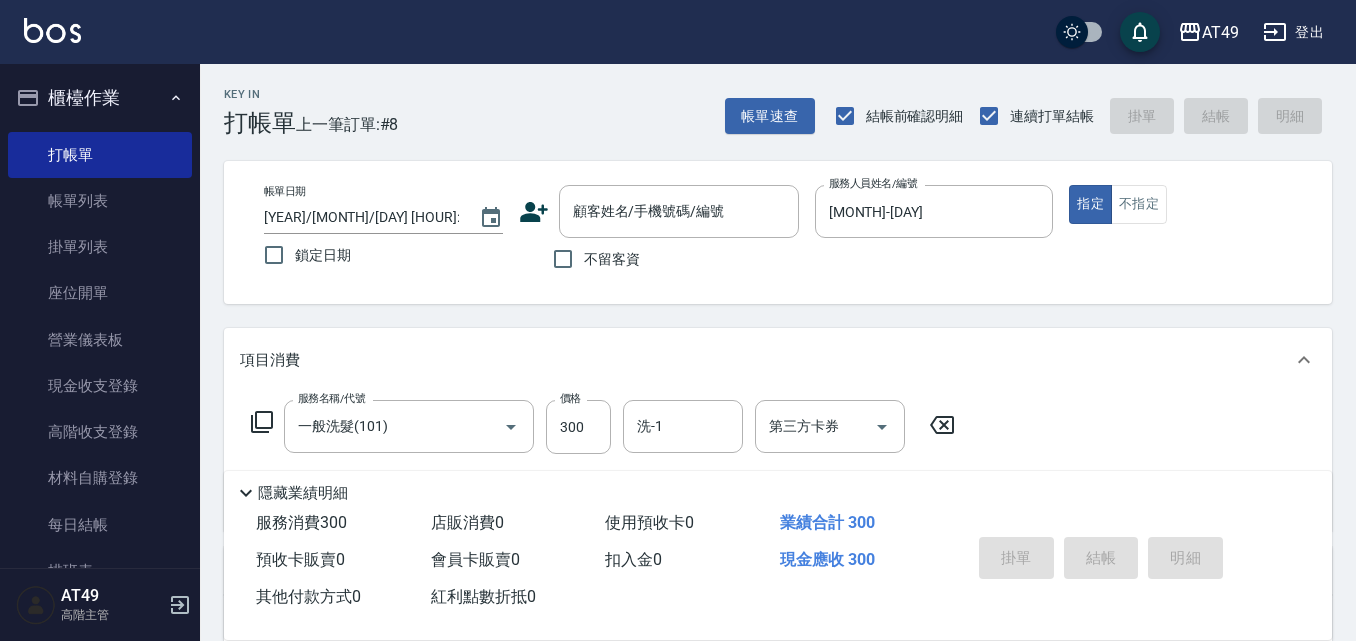 click 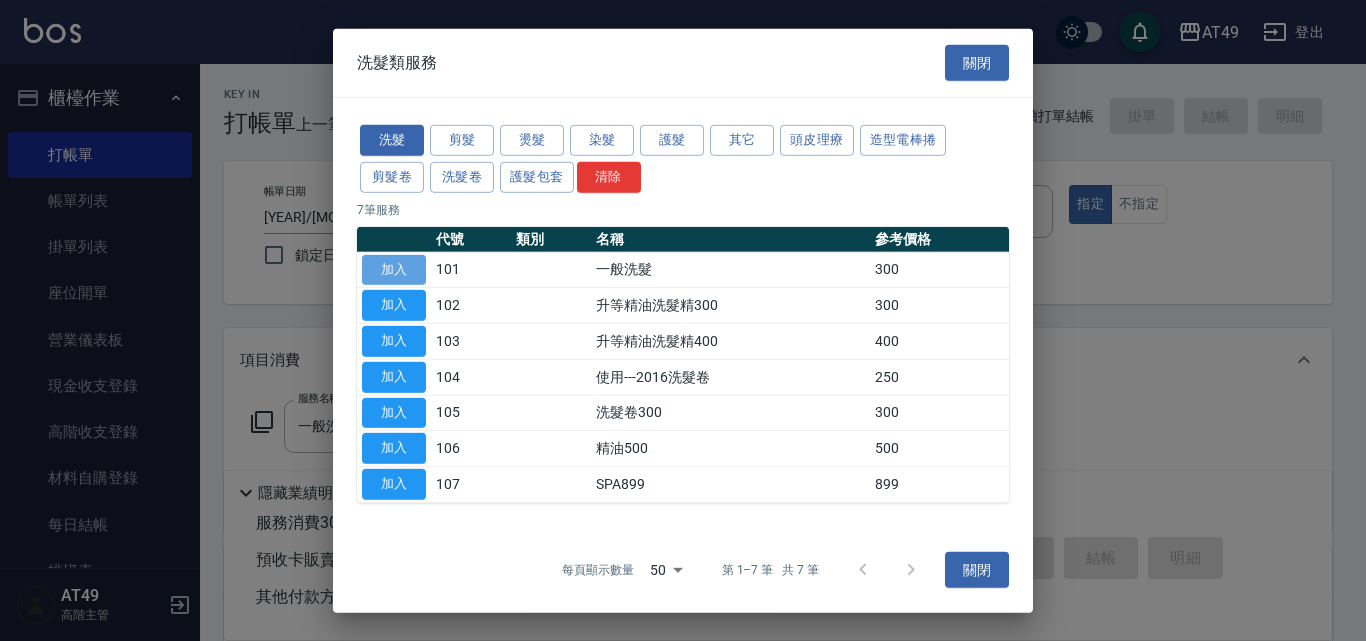 click on "加入" at bounding box center [394, 269] 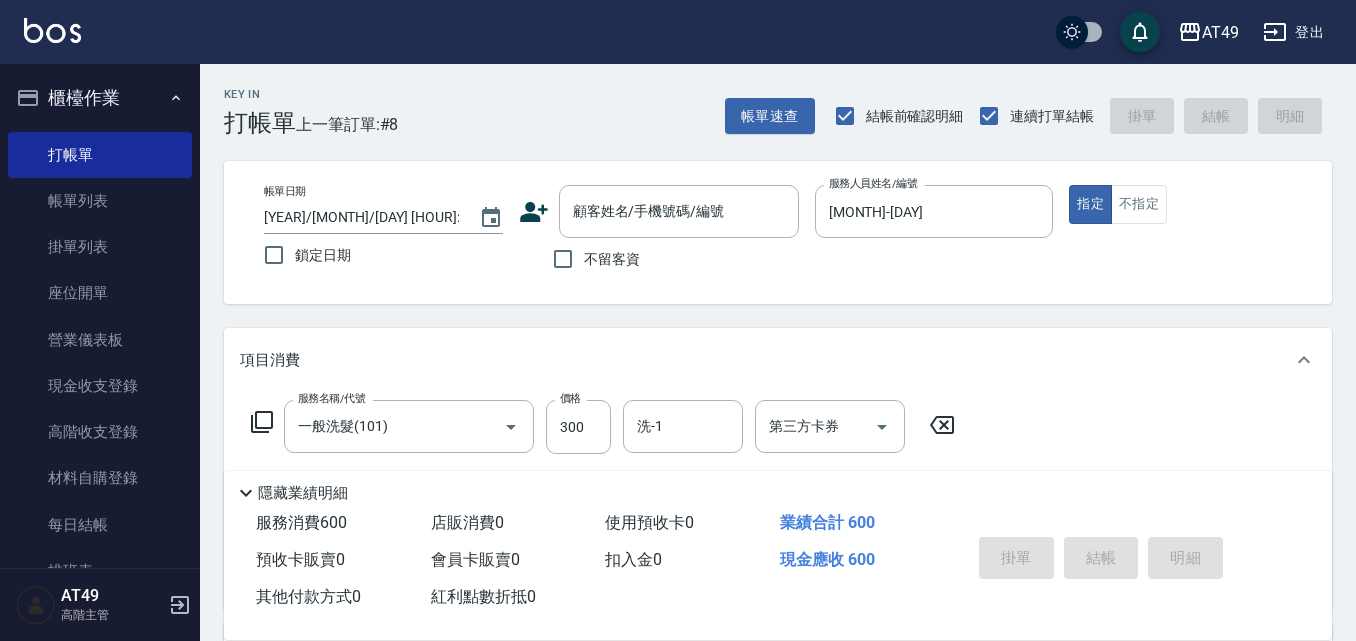 click 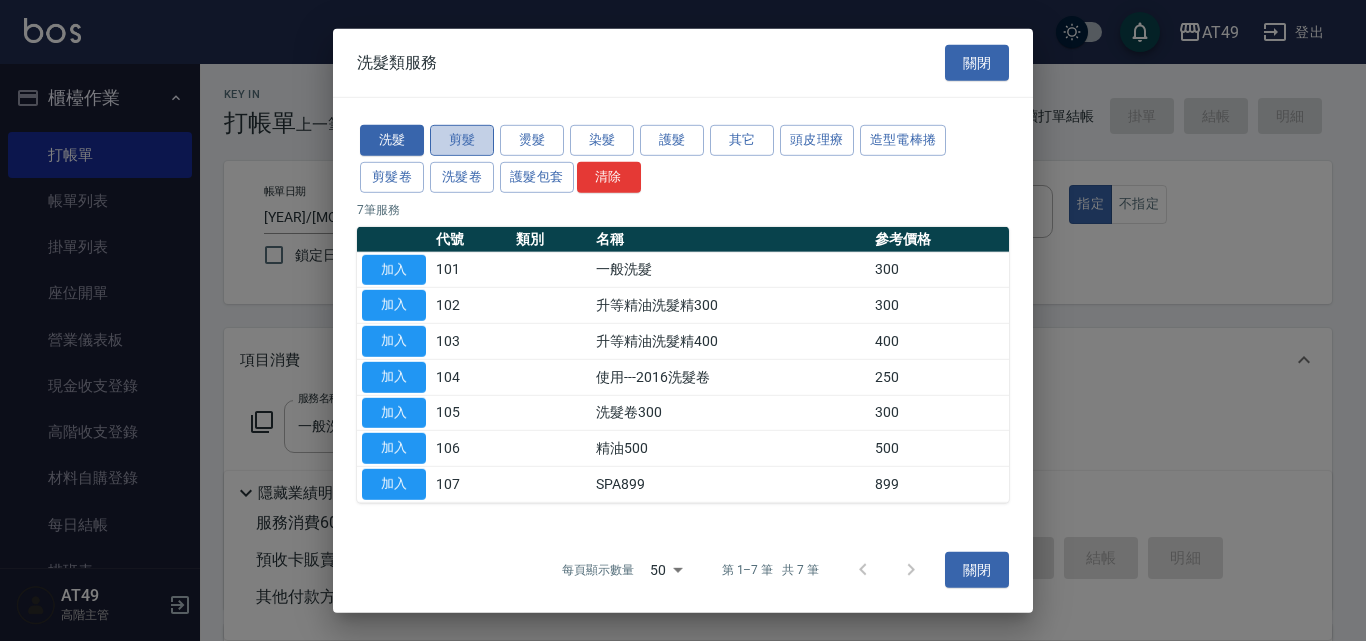 click on "剪髮" at bounding box center (462, 140) 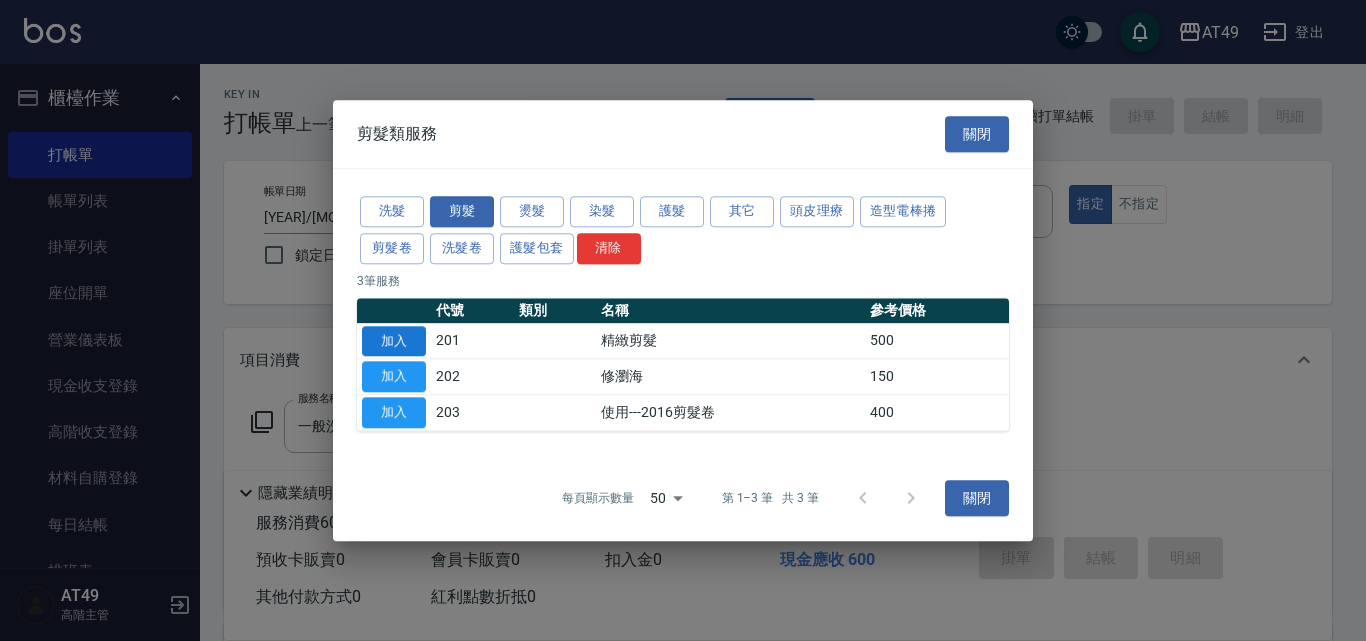 click on "加入" at bounding box center (394, 341) 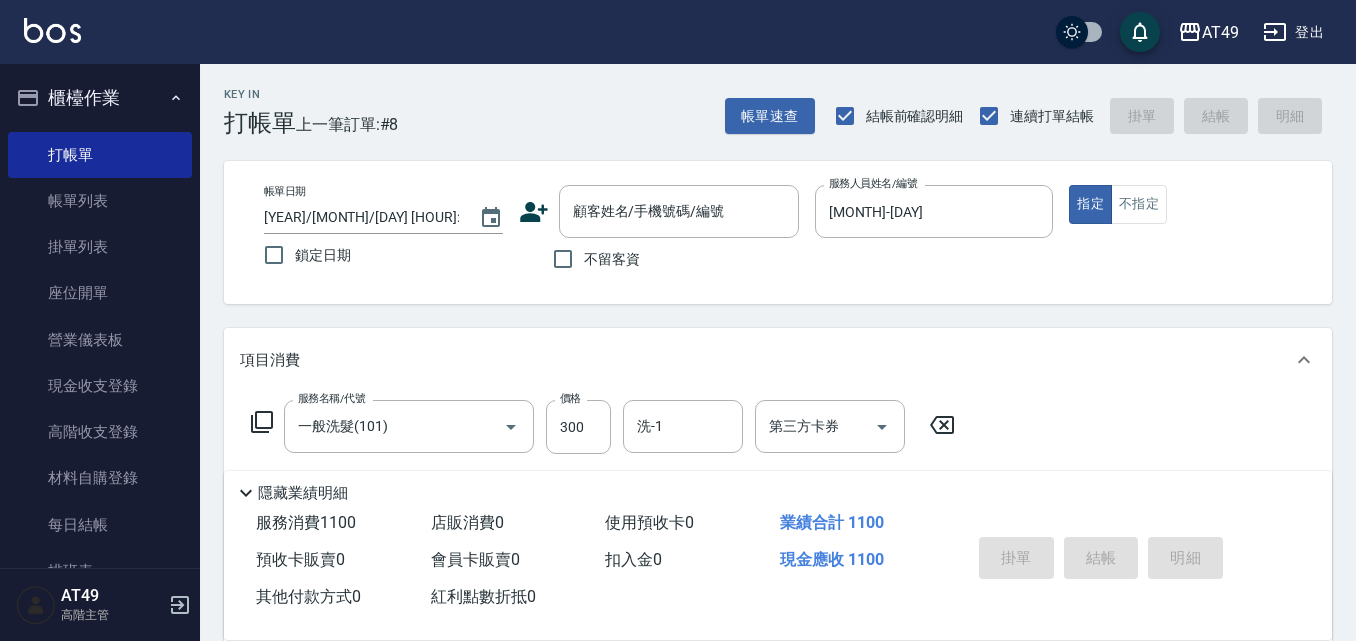 click 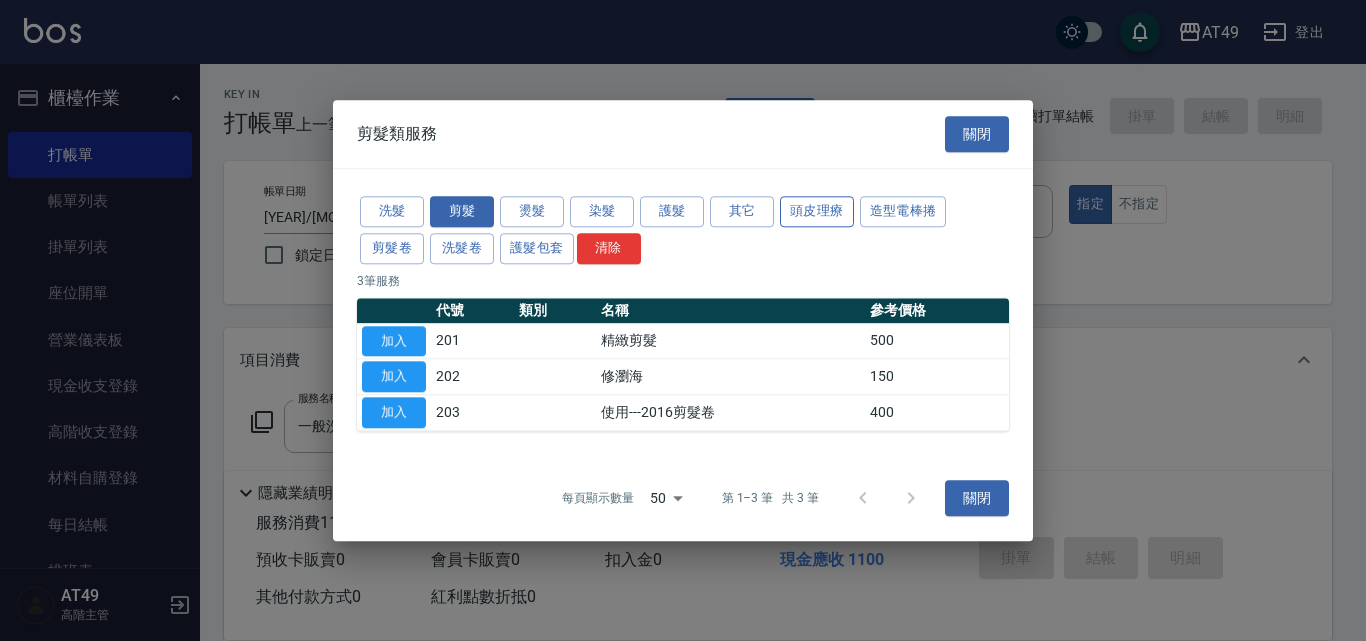 click on "頭皮理療" at bounding box center (817, 211) 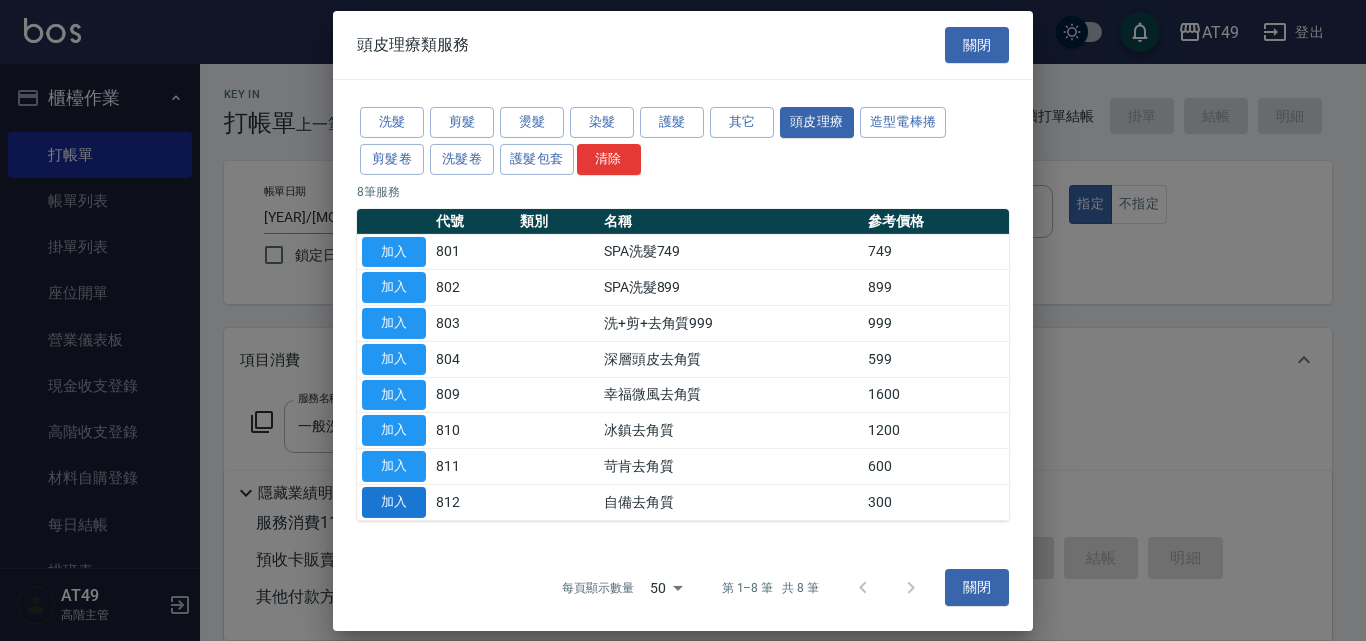 click on "加入" at bounding box center (394, 502) 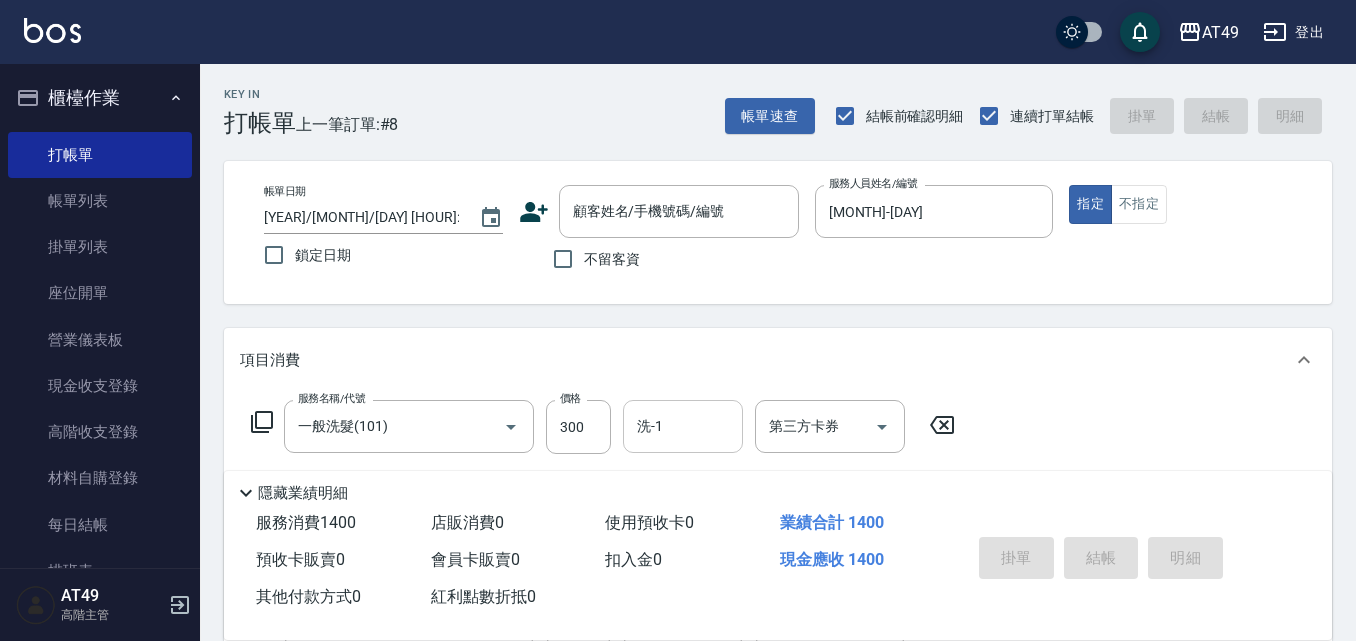 click on "洗-1" at bounding box center [683, 426] 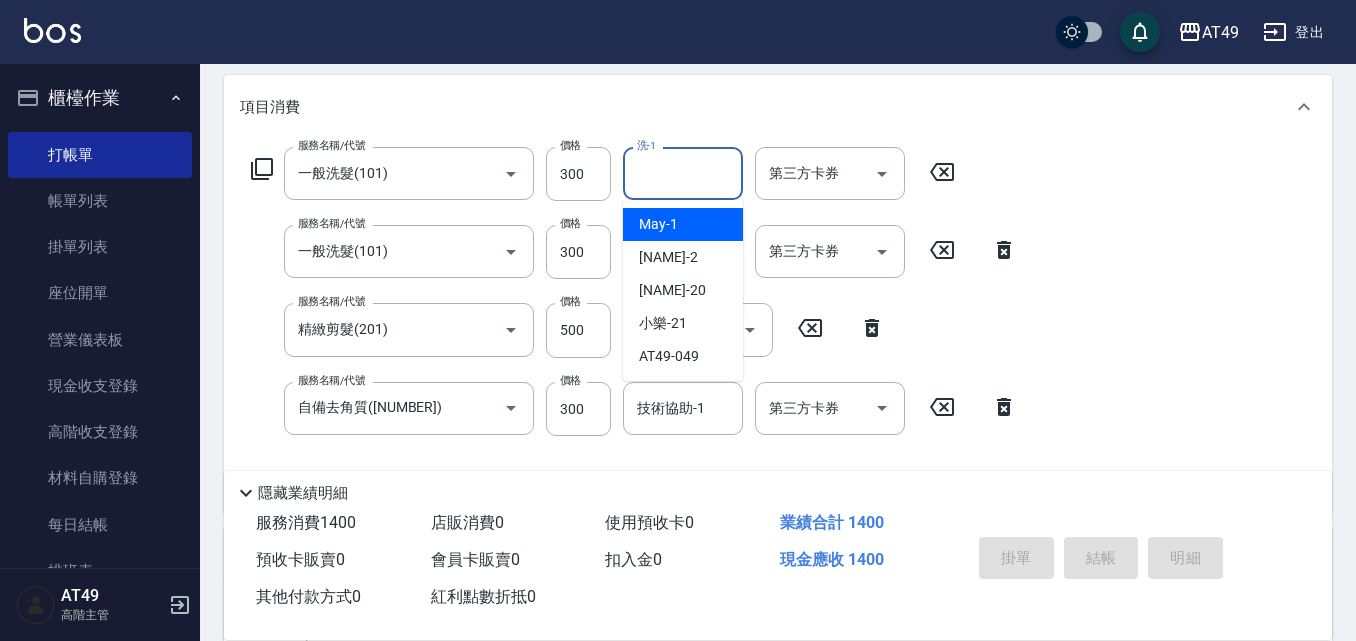 scroll, scrollTop: 300, scrollLeft: 0, axis: vertical 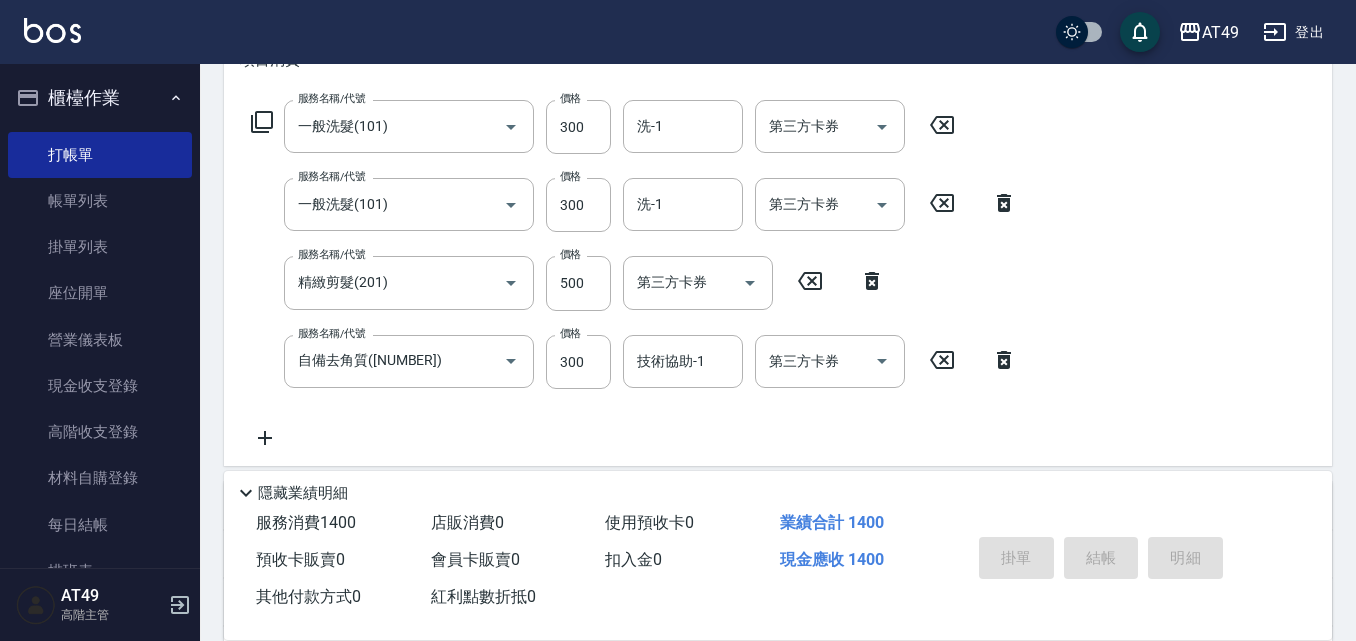 click 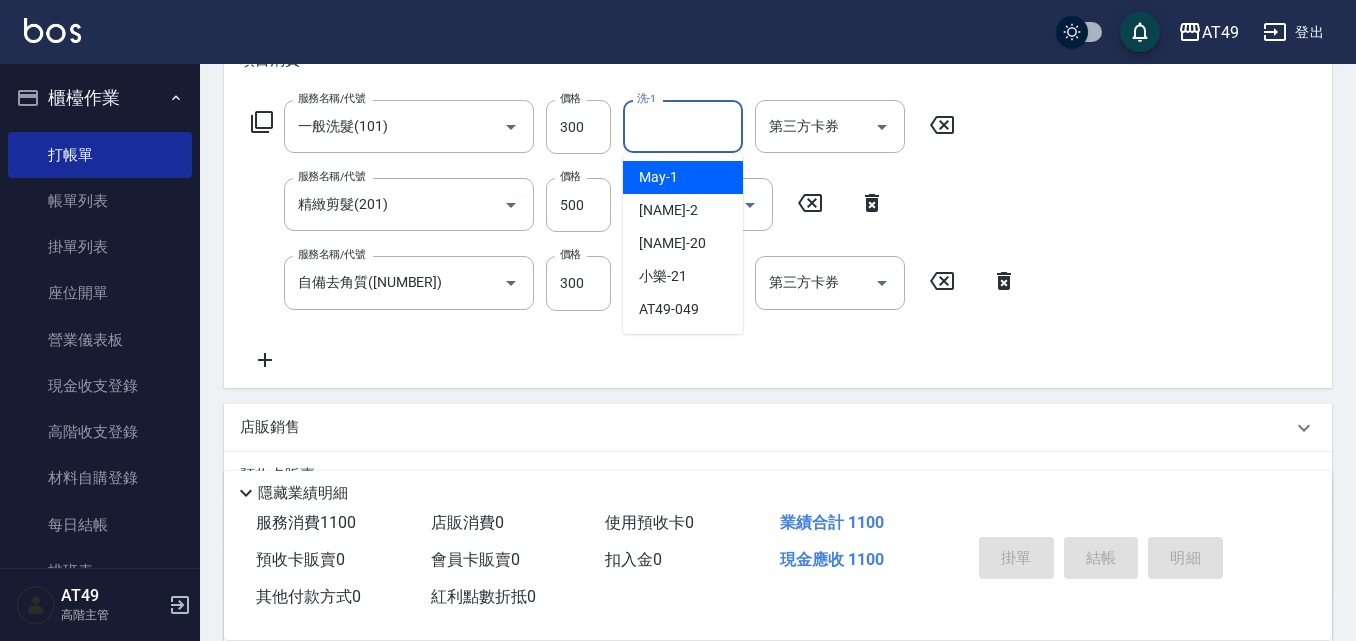 click on "洗-1" at bounding box center [683, 126] 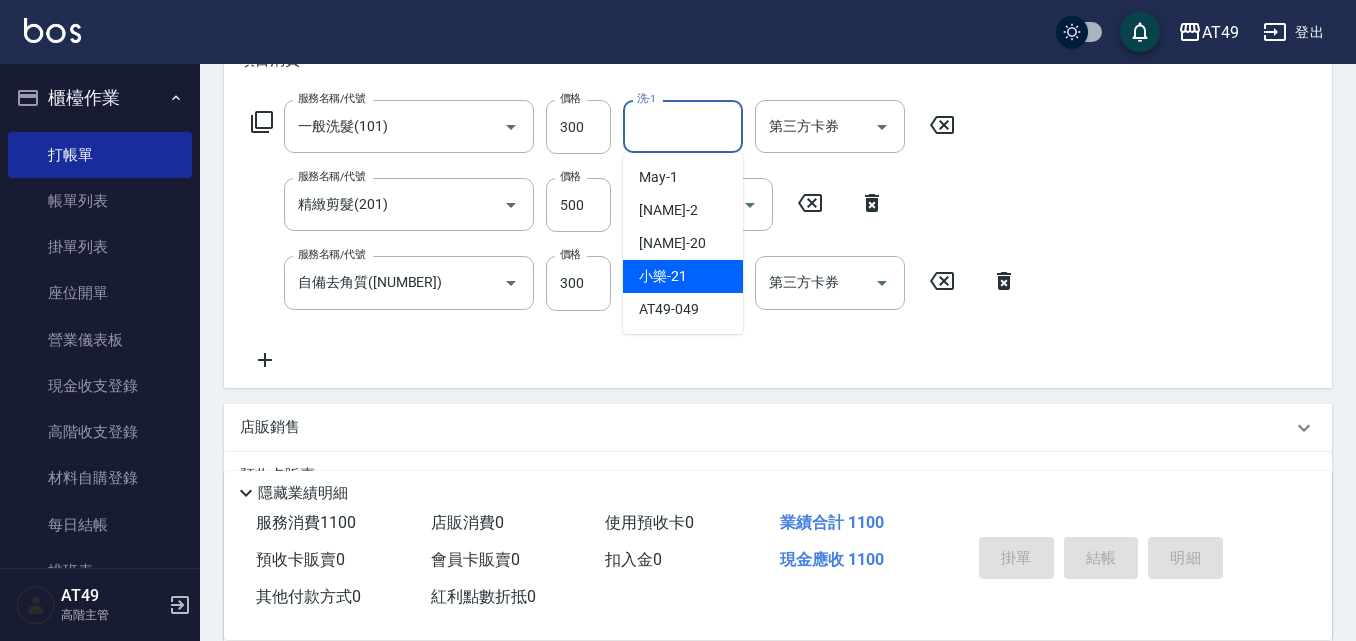 click on "[NAME] -[NUMBER]" at bounding box center (683, 276) 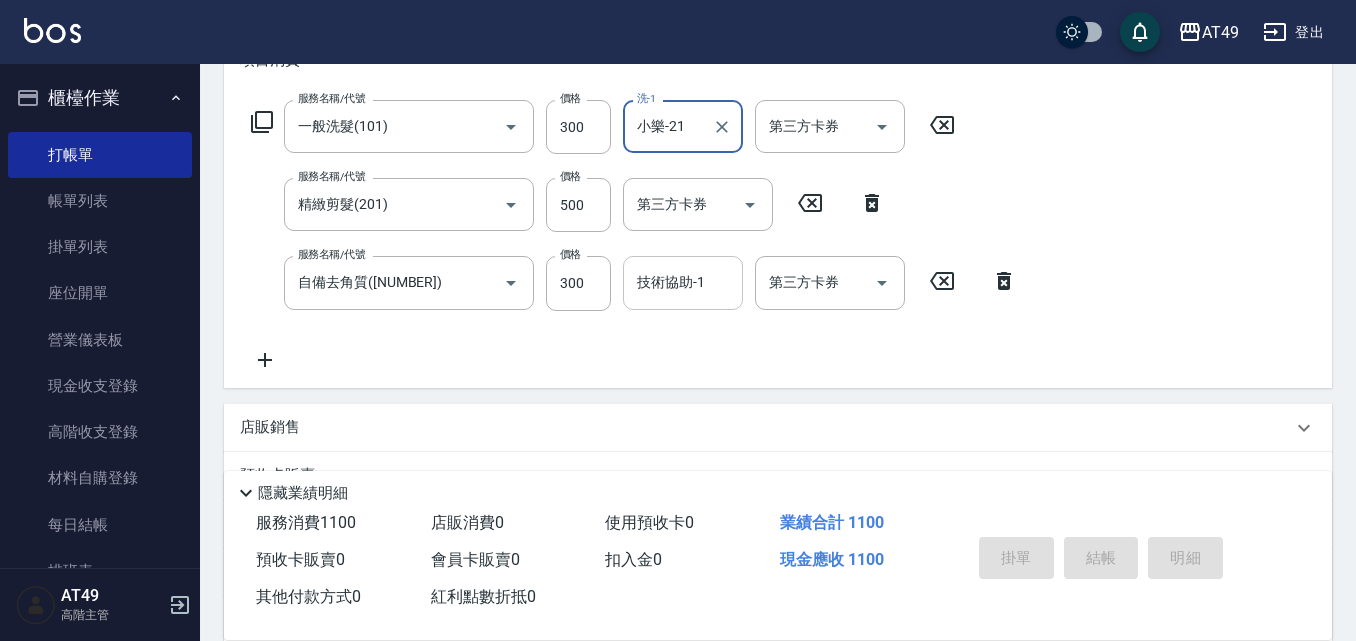 click on "技術協助-1 技術協助-1" at bounding box center [683, 282] 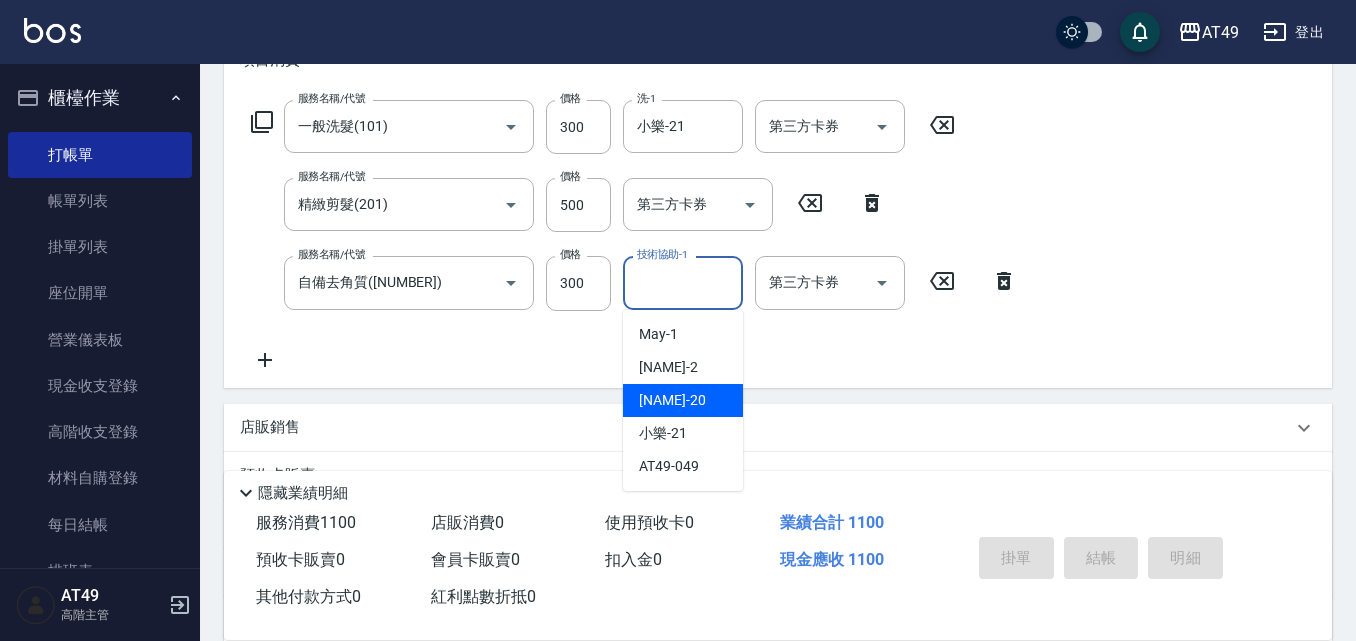 click on "[NAME] -[NUMBER]" at bounding box center [683, 400] 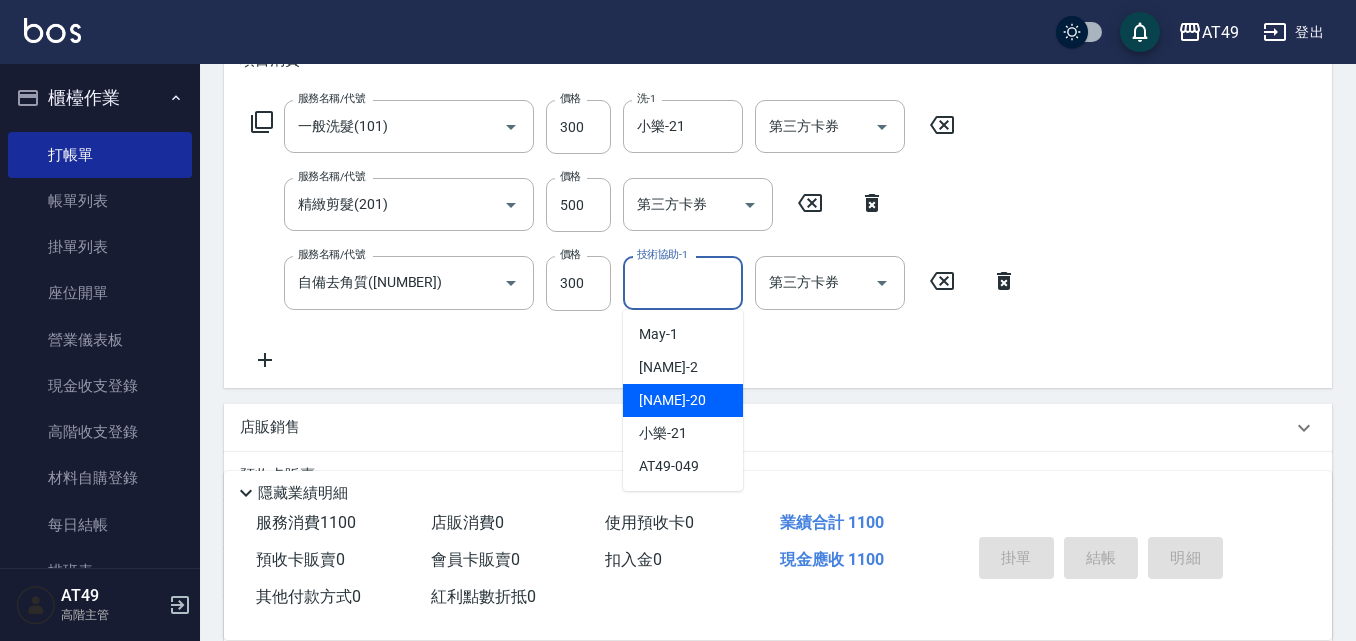 type on "[NAME]-[NUMBER]" 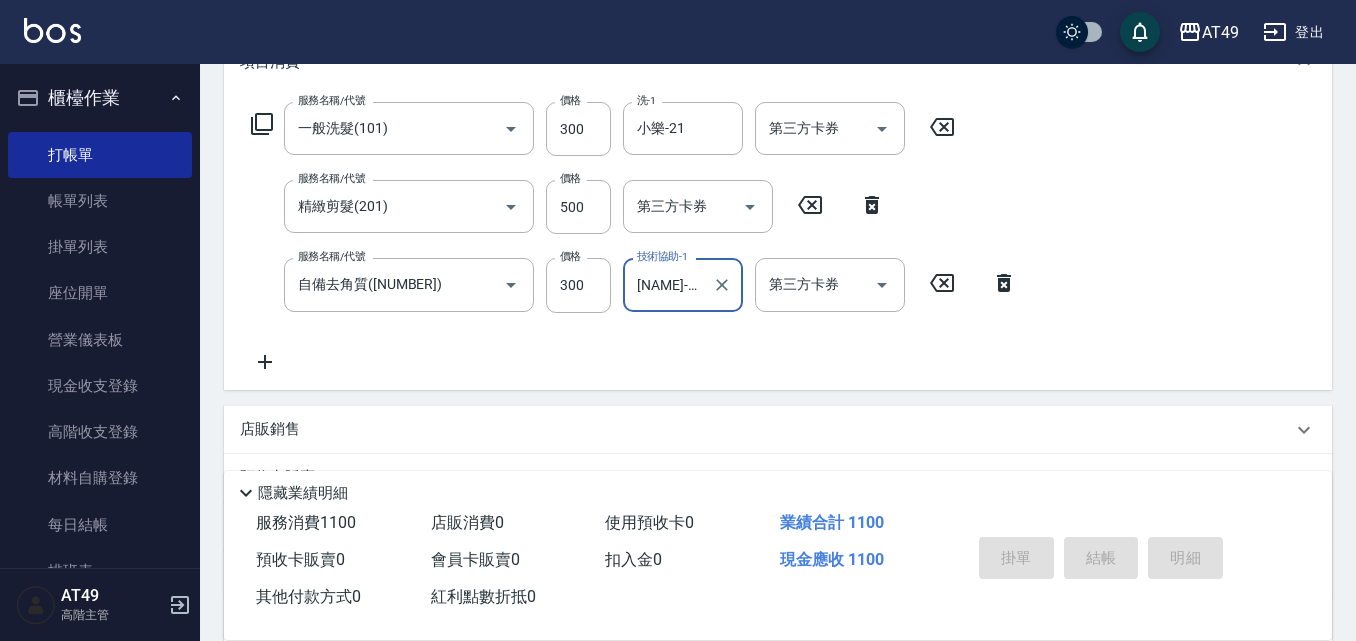 scroll, scrollTop: 95, scrollLeft: 0, axis: vertical 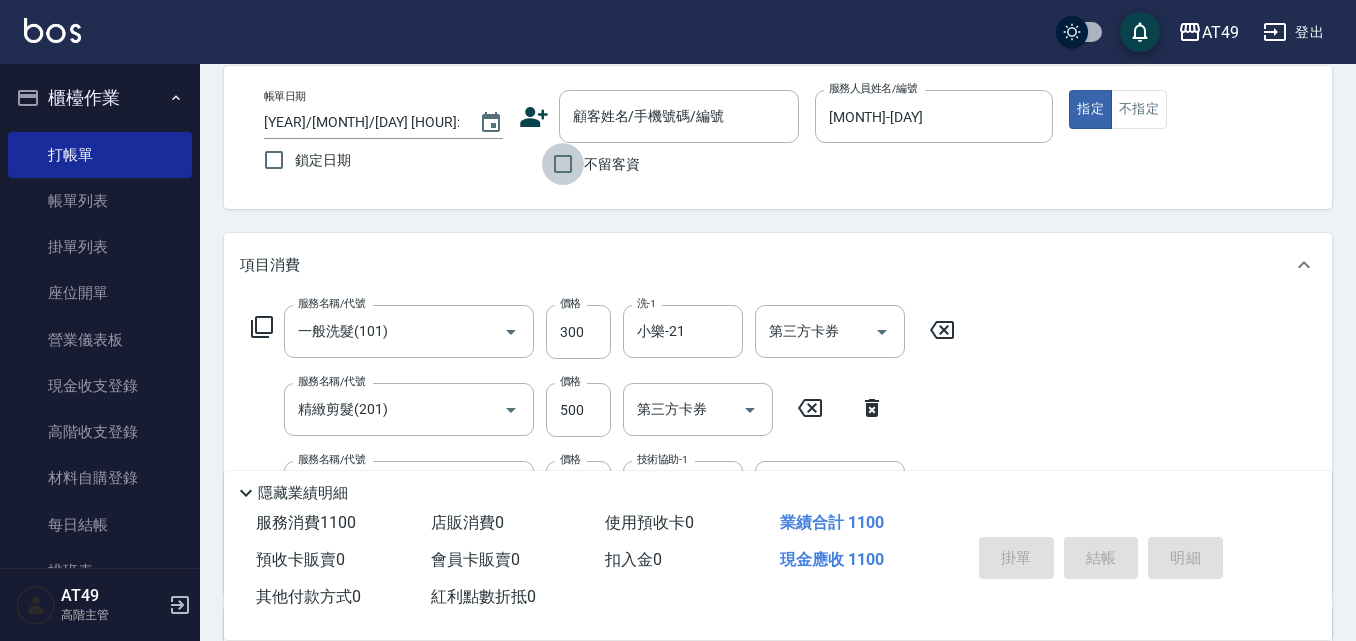 click on "不留客資" at bounding box center [563, 164] 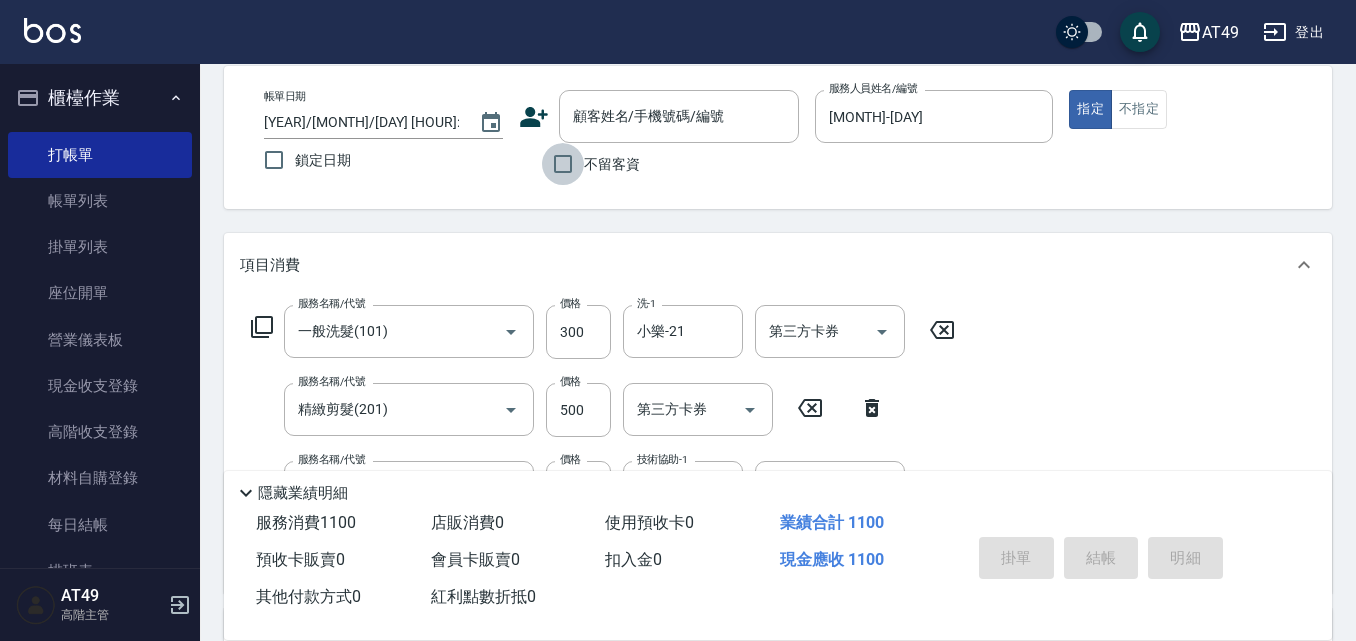 checkbox on "true" 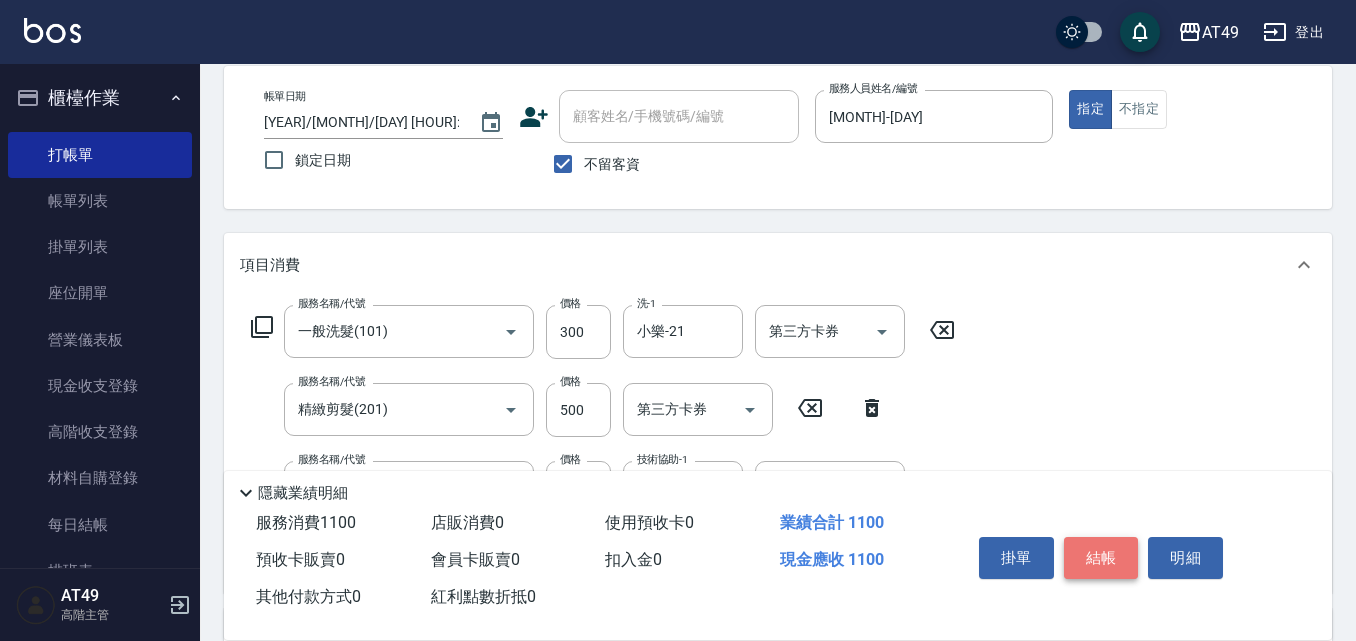 click on "結帳" at bounding box center (1101, 558) 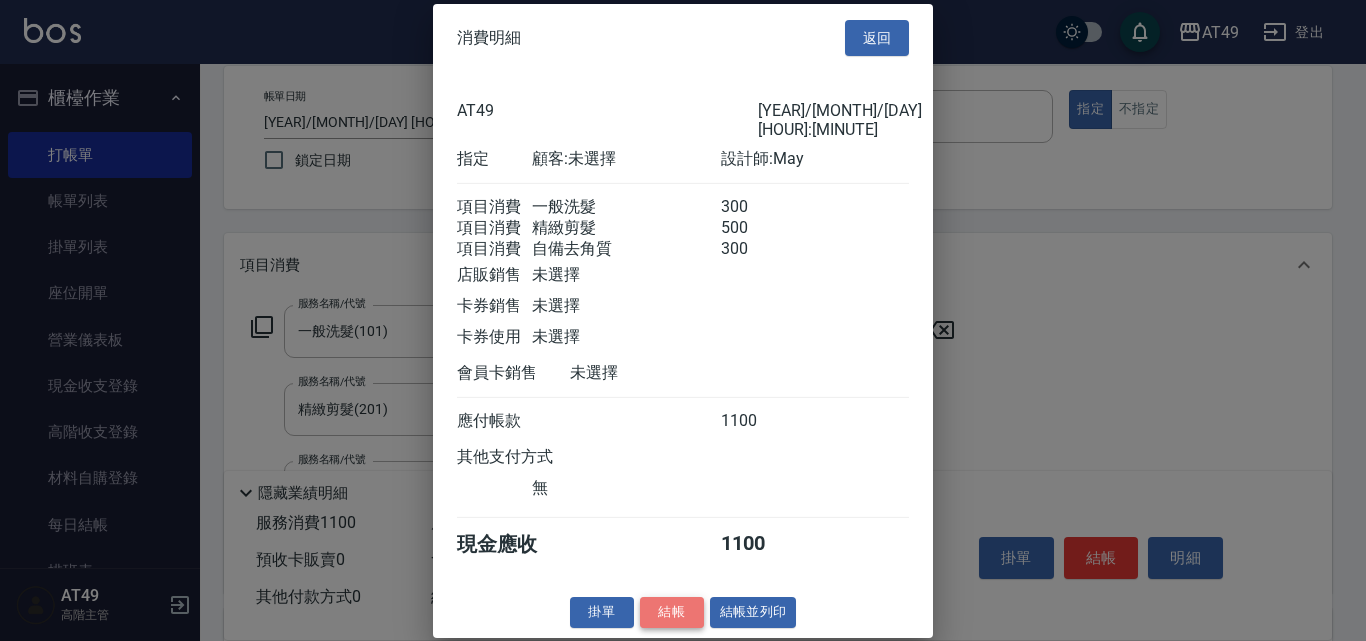 click on "結帳" at bounding box center (672, 612) 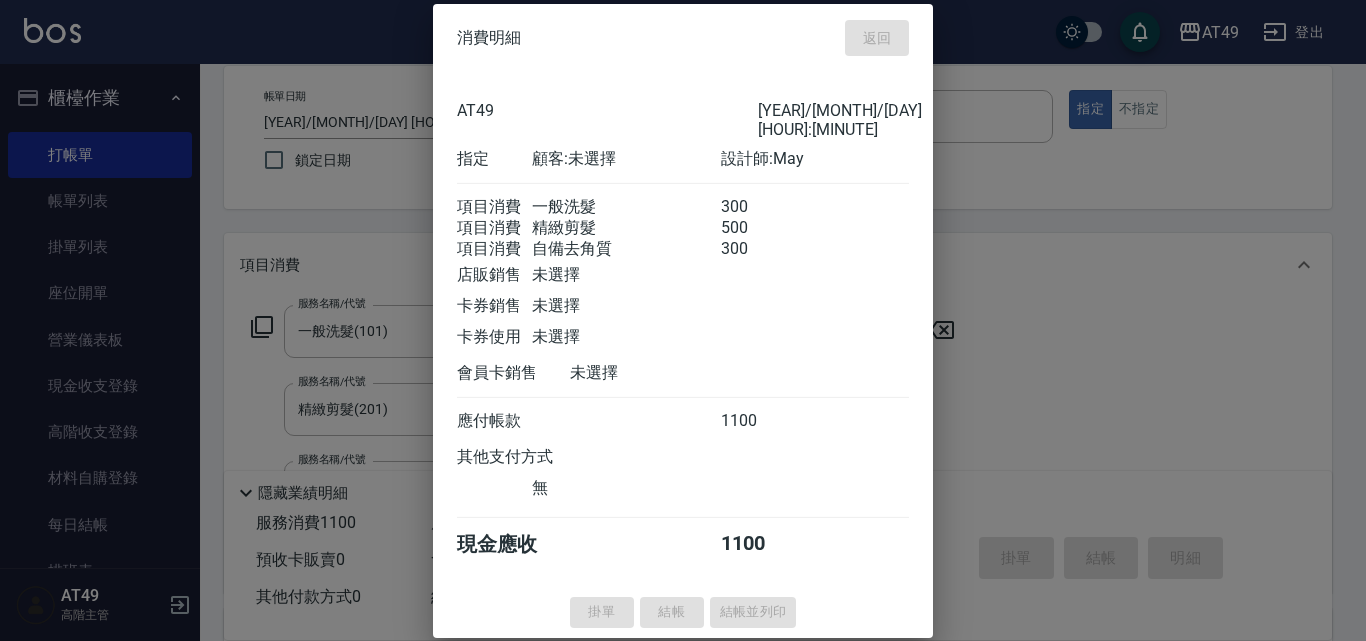 type 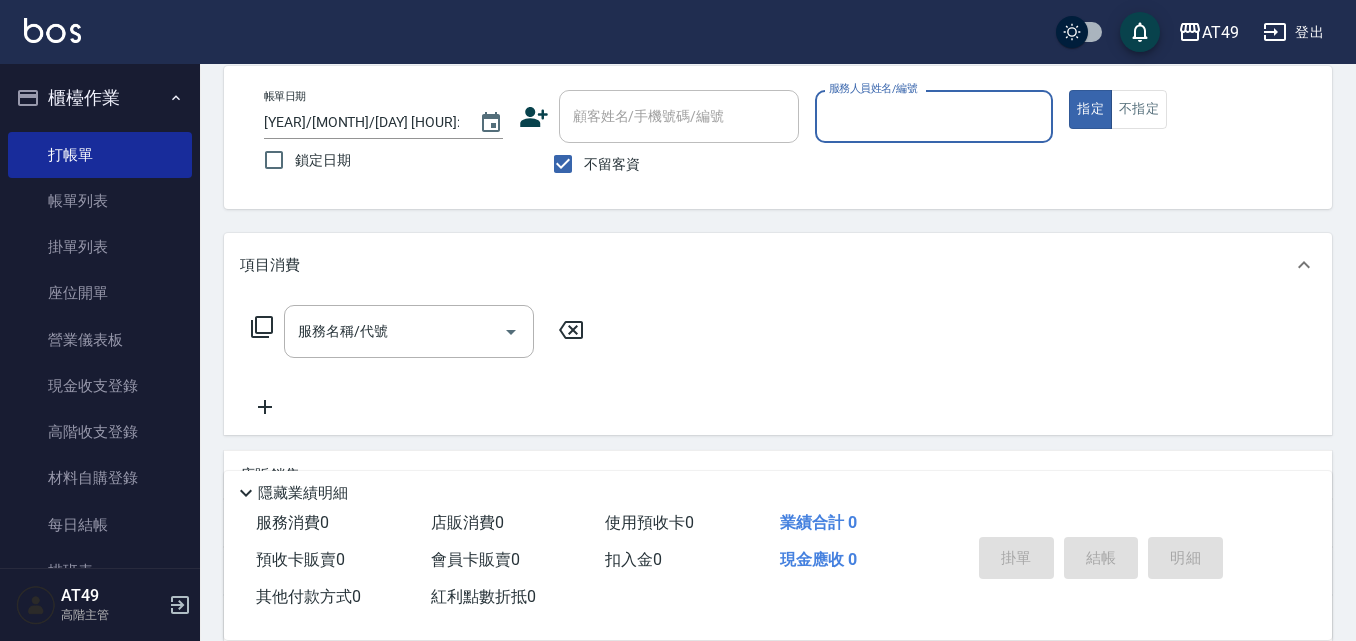 click on "服務人員姓名/編號" at bounding box center (934, 116) 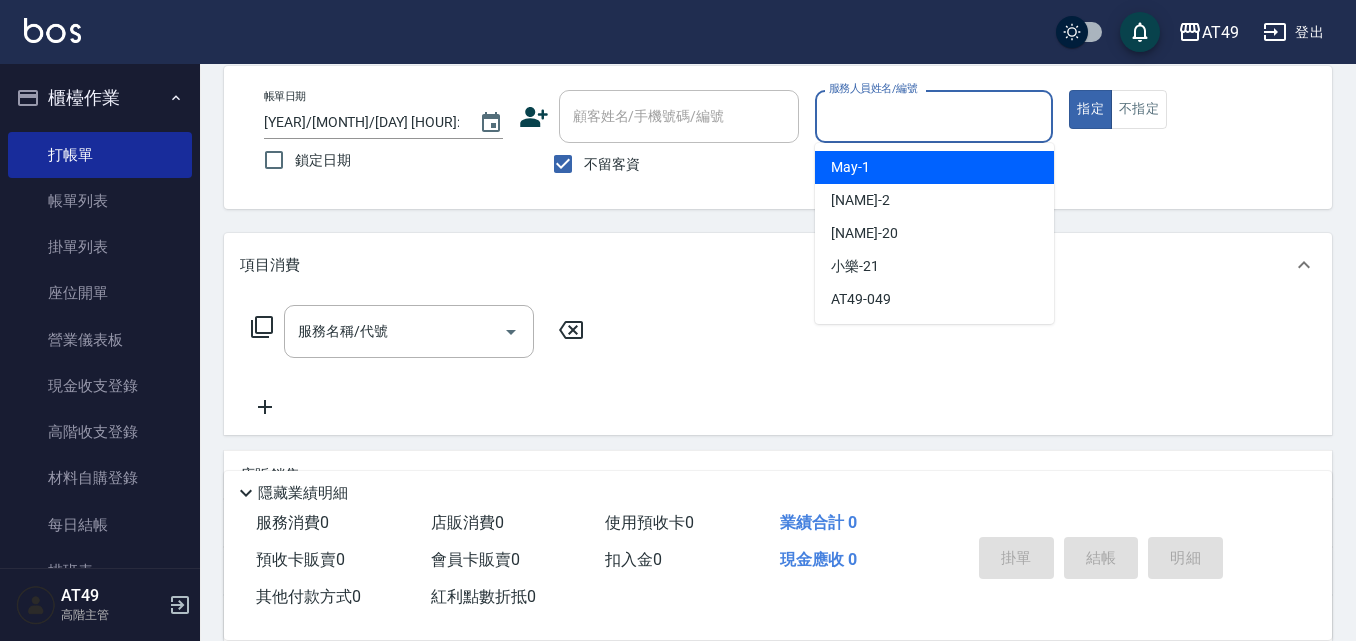 click on "[MONTH] -[NUMBER]" at bounding box center [934, 167] 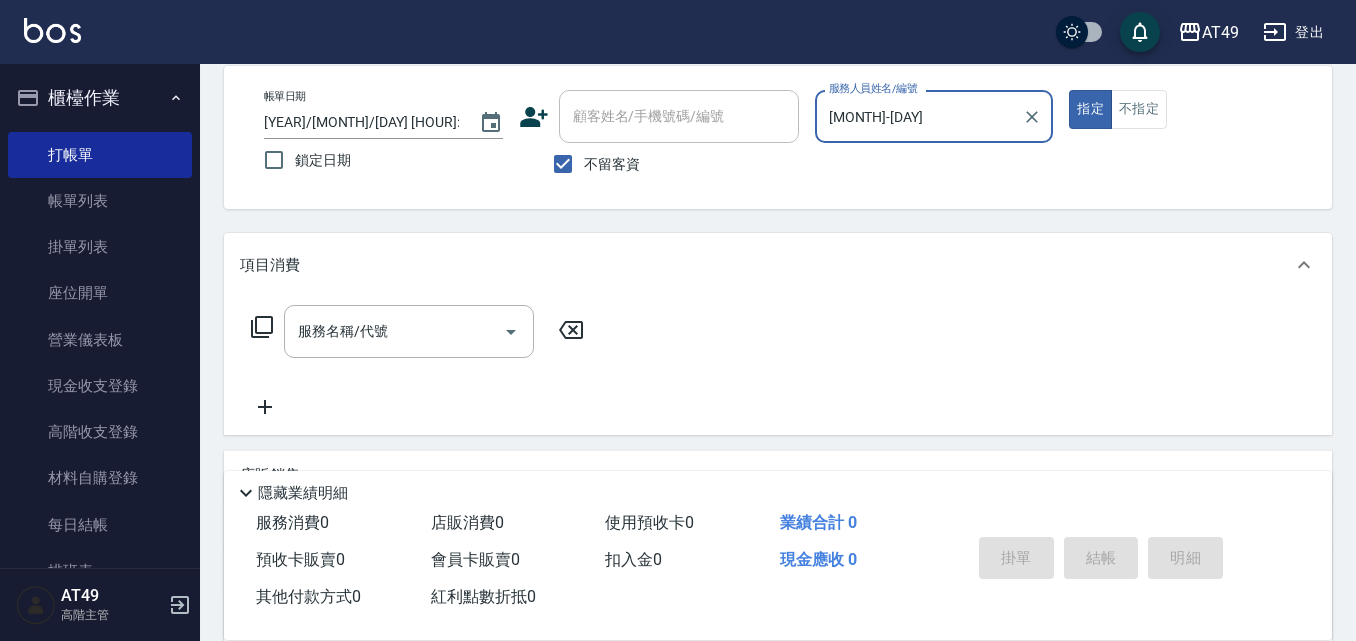 click 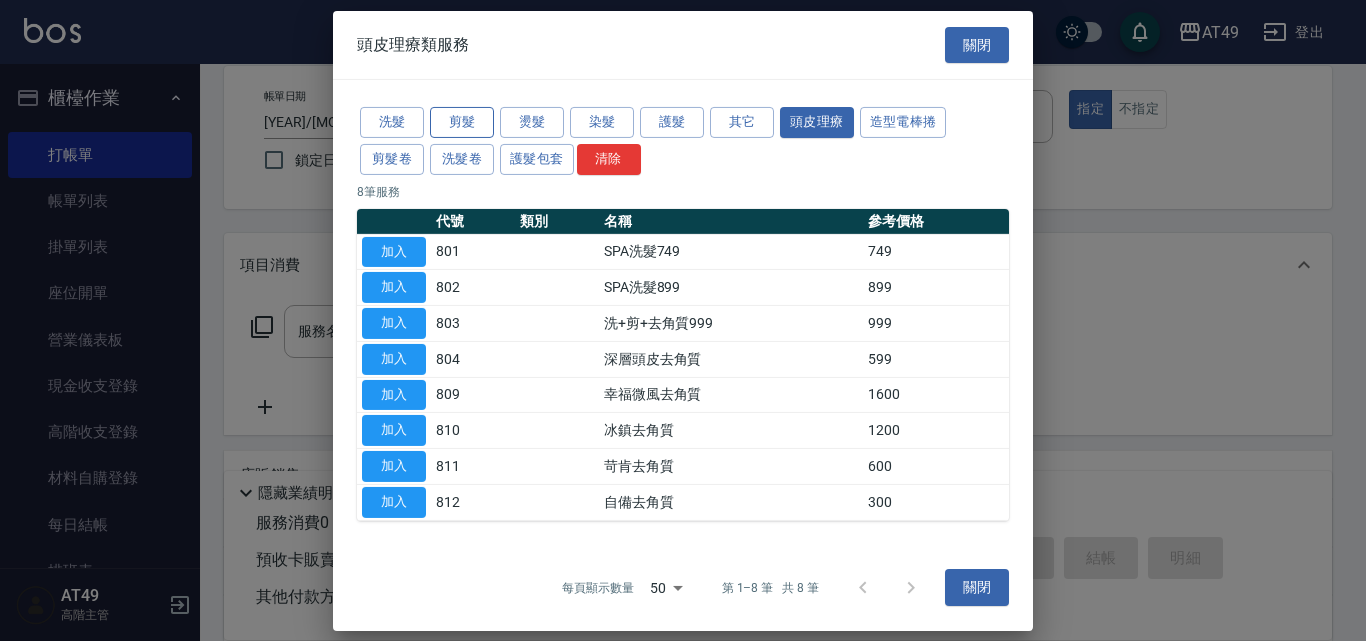 click on "剪髮" at bounding box center (462, 122) 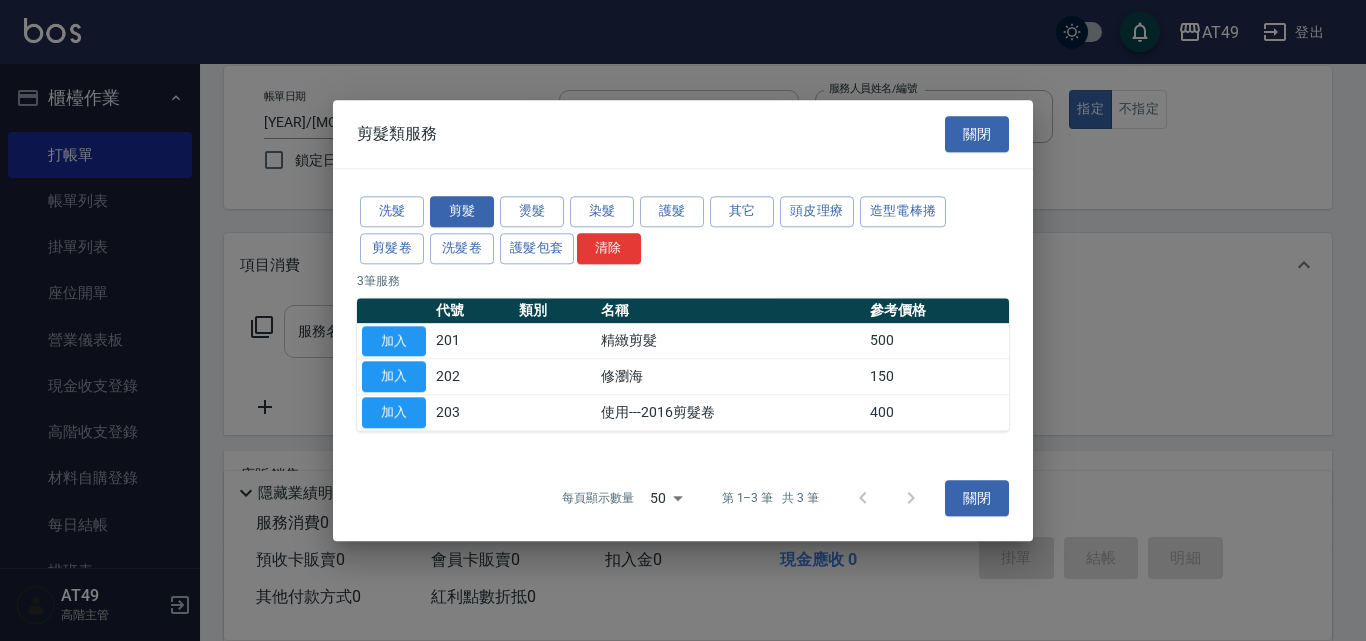 click on "加入" at bounding box center [394, 341] 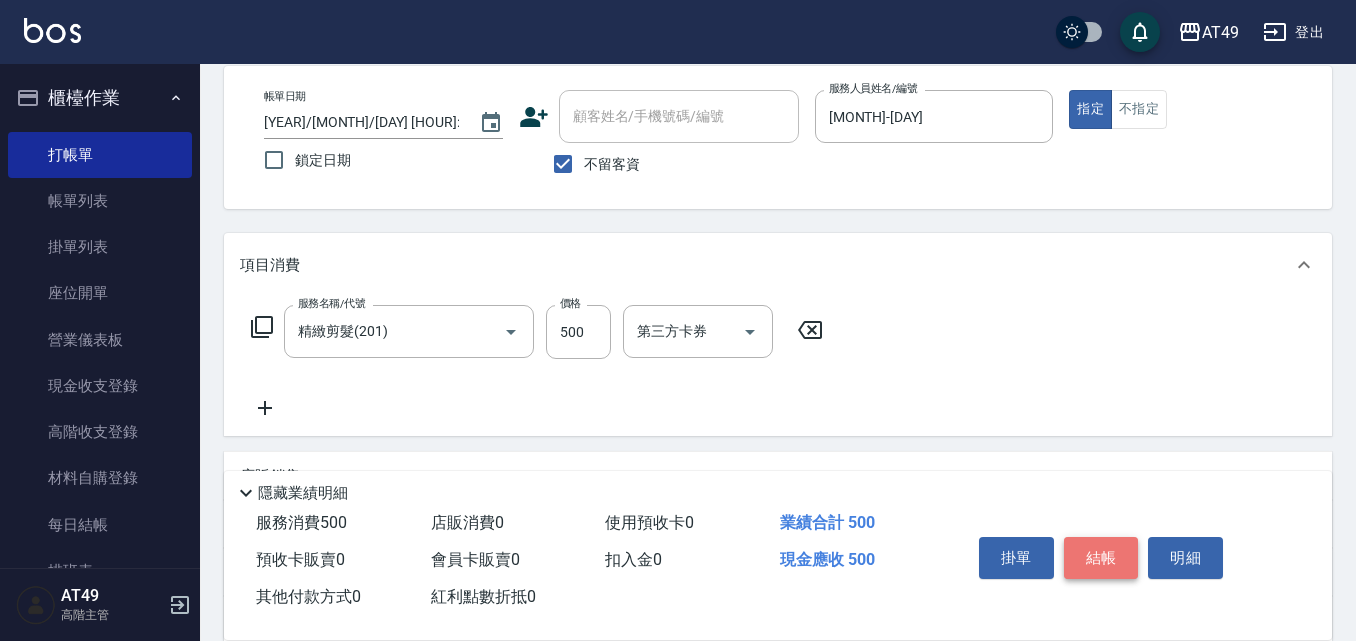 click on "結帳" at bounding box center (1101, 558) 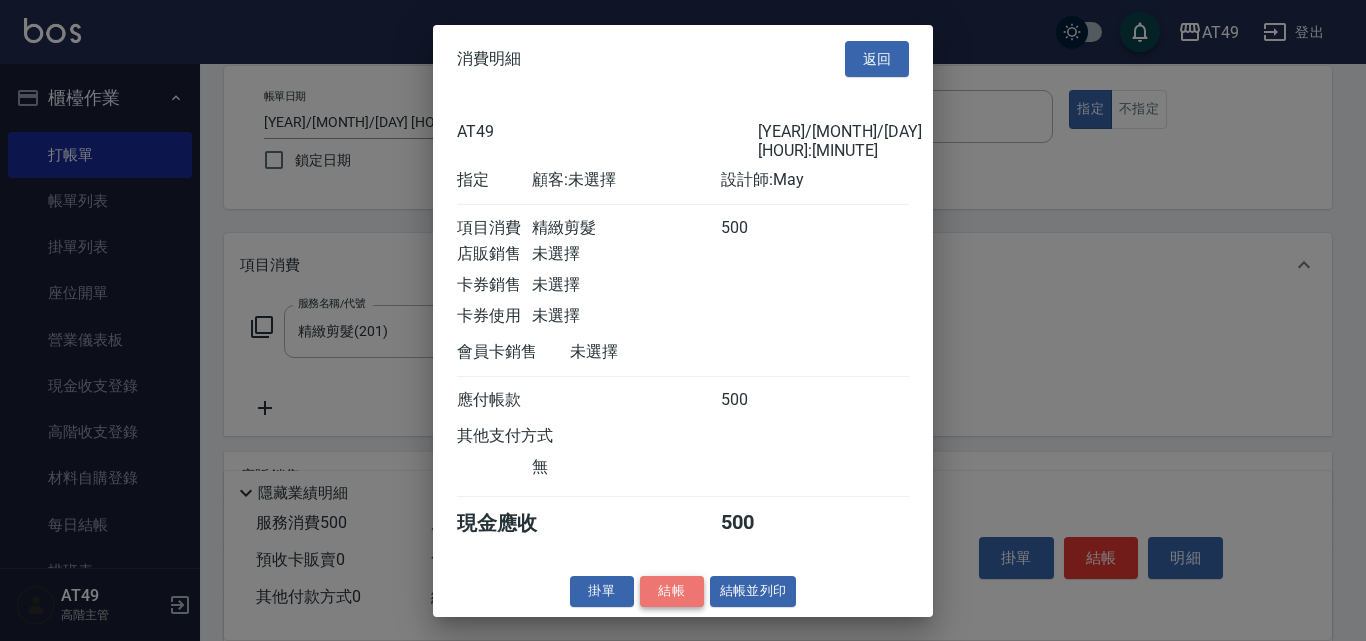 click on "結帳" at bounding box center [672, 591] 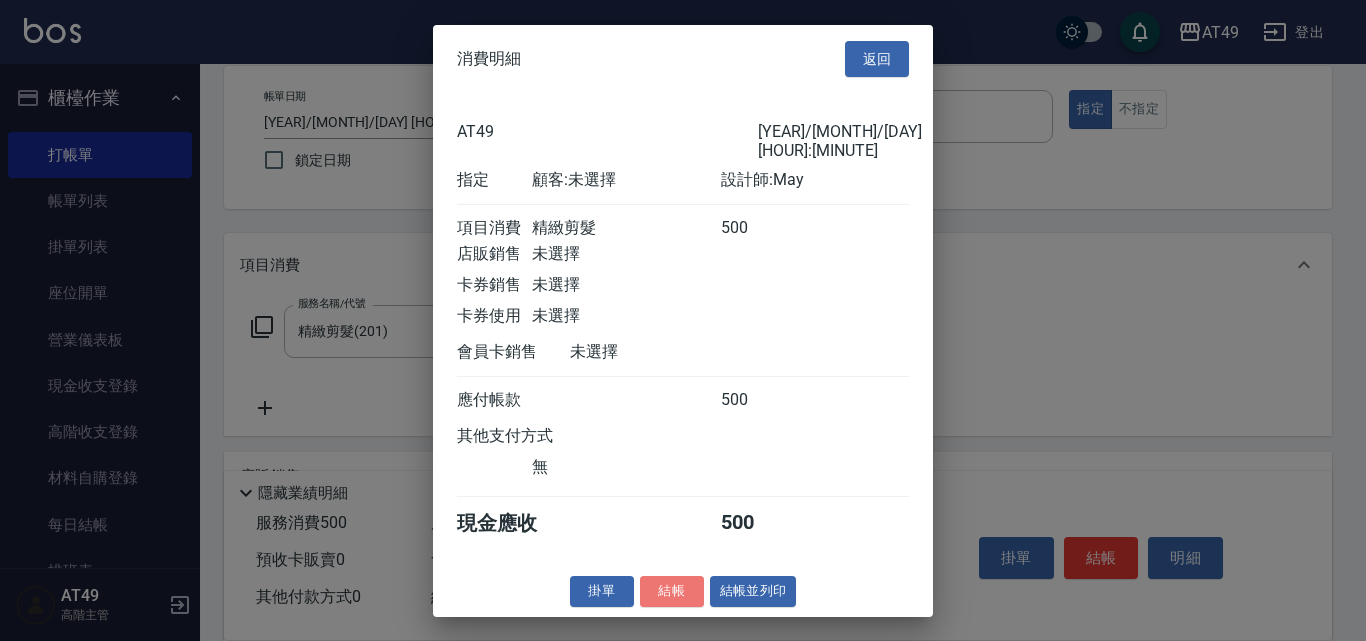 type on "[YEAR]/[MONTH]/[DAY] [HOUR]:[MINUTE]" 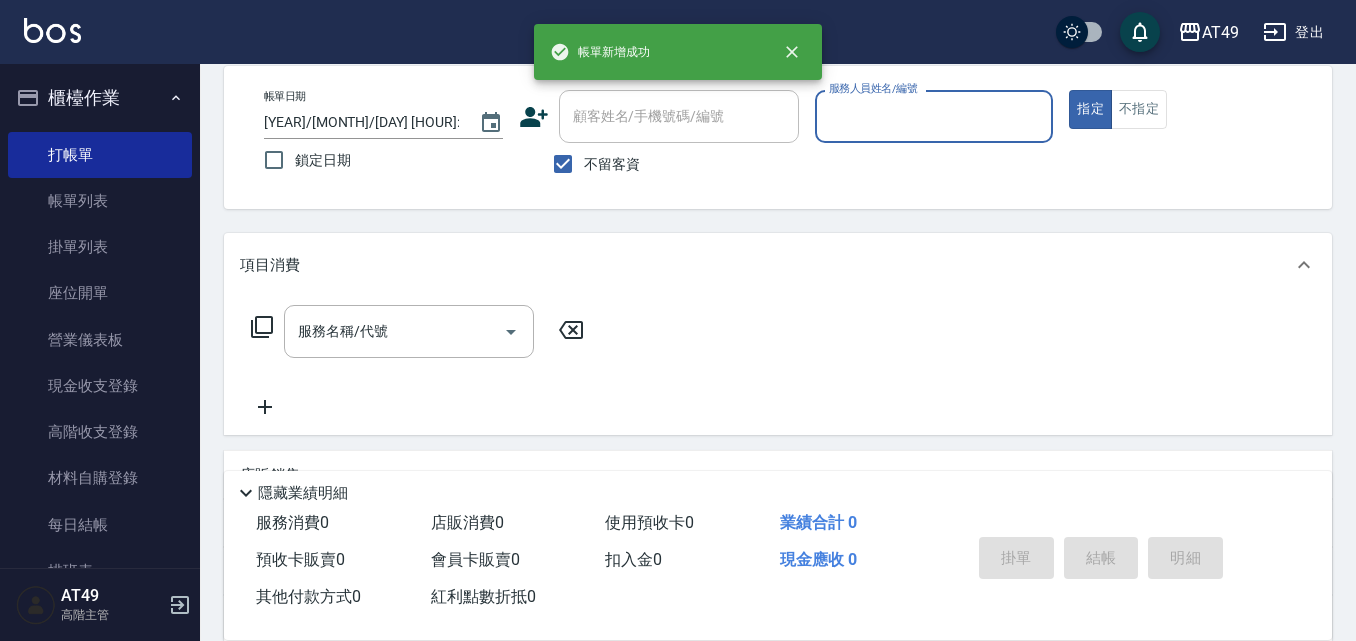 click on "服務人員姓名/編號" at bounding box center [934, 116] 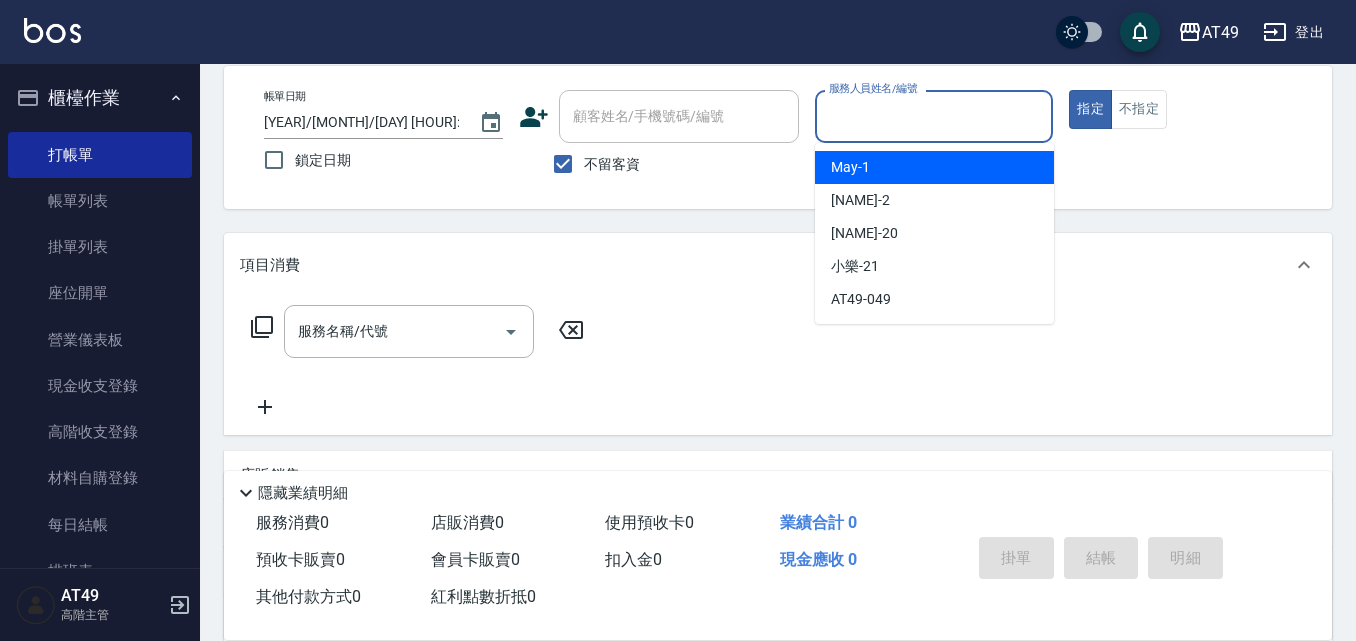 click on "[MONTH] -[NUMBER]" at bounding box center [934, 167] 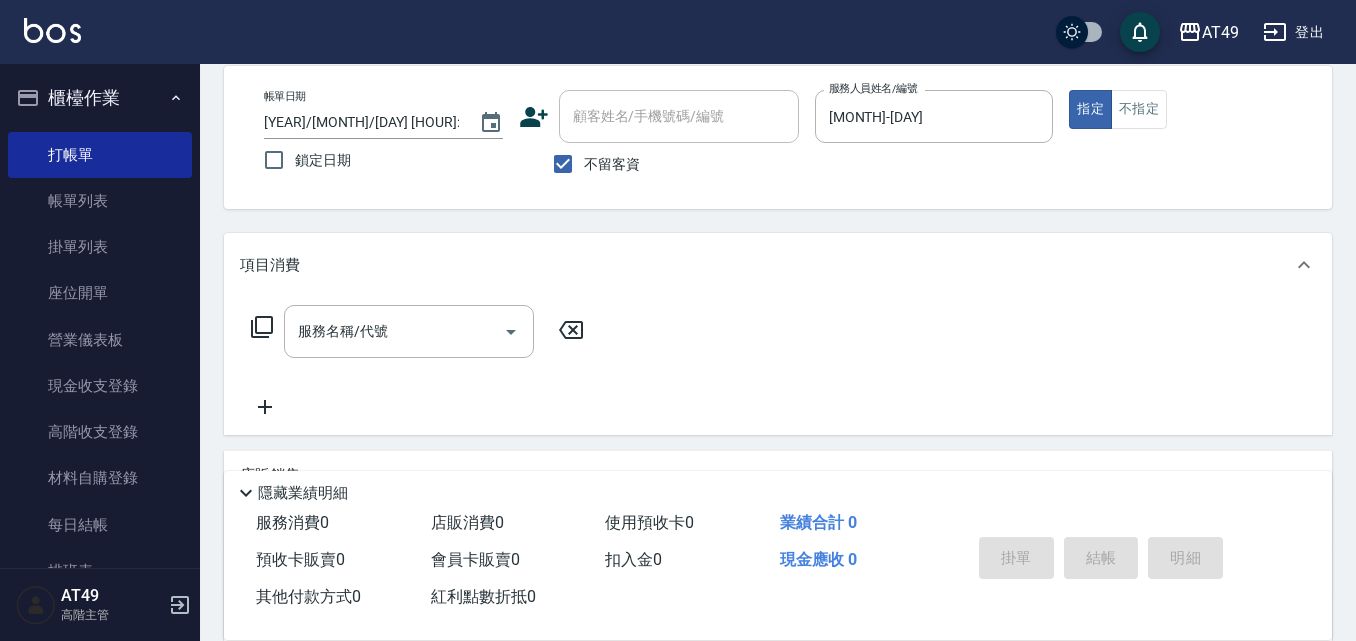 click 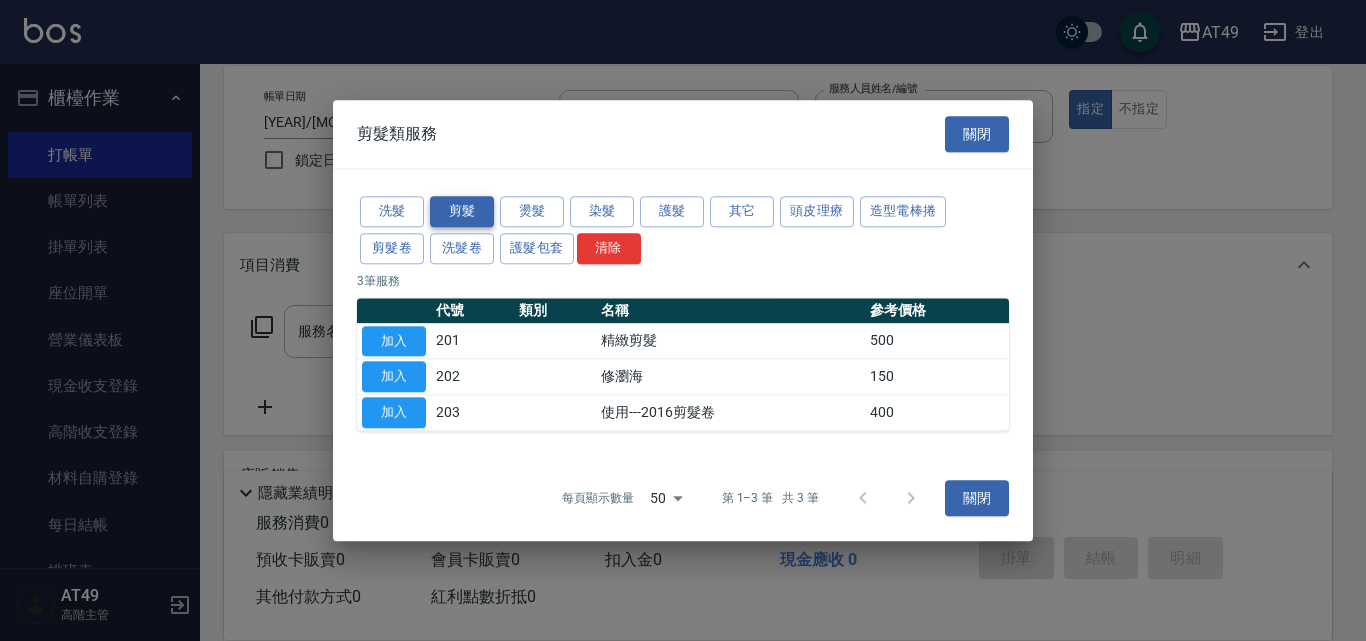 click on "剪髮" at bounding box center (462, 211) 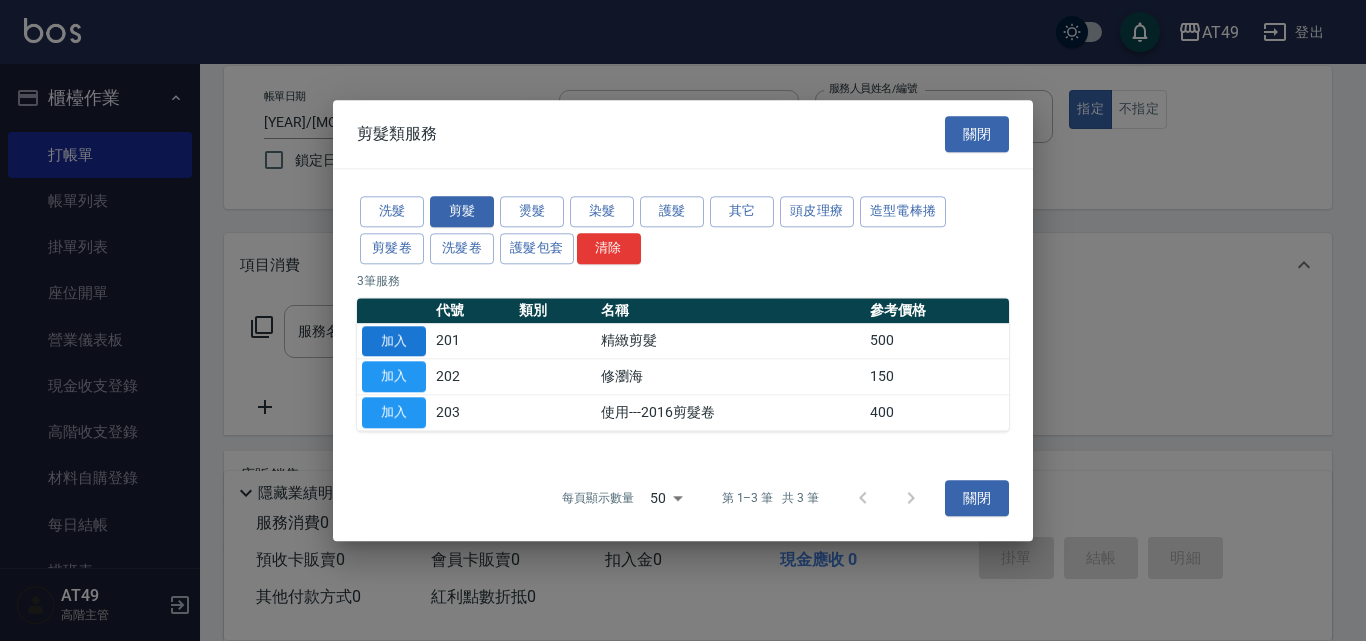 click on "加入" at bounding box center [394, 341] 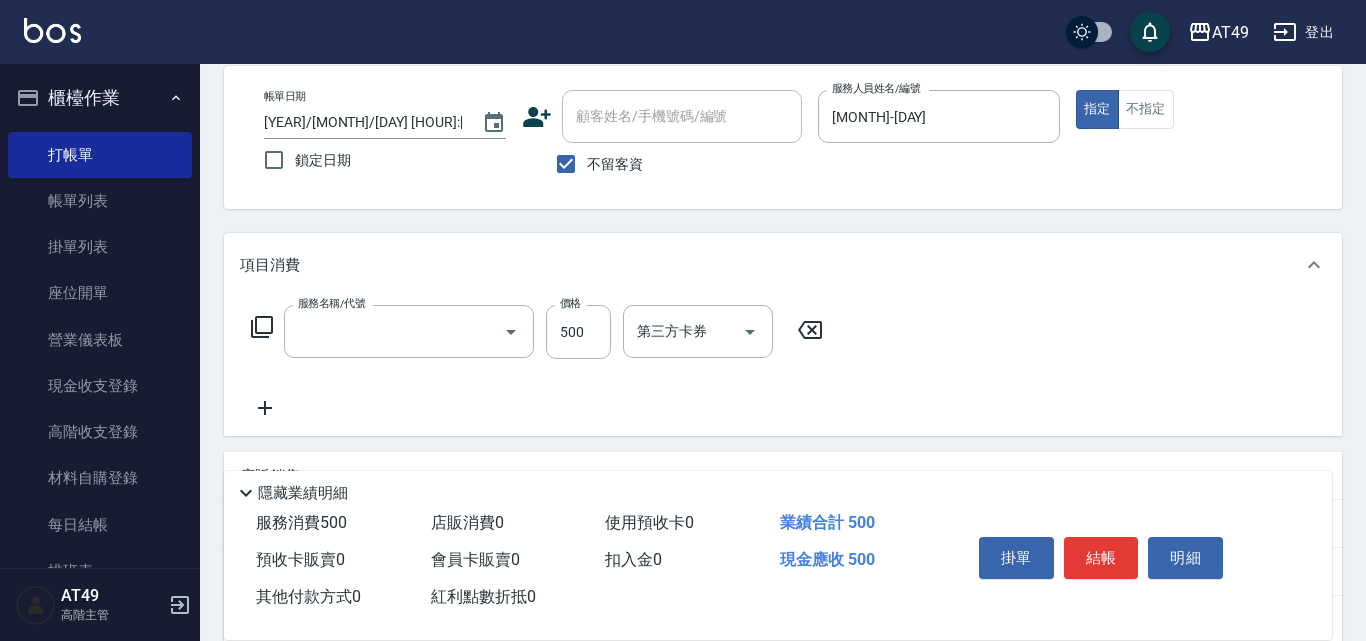 type on "精緻剪髮(201)" 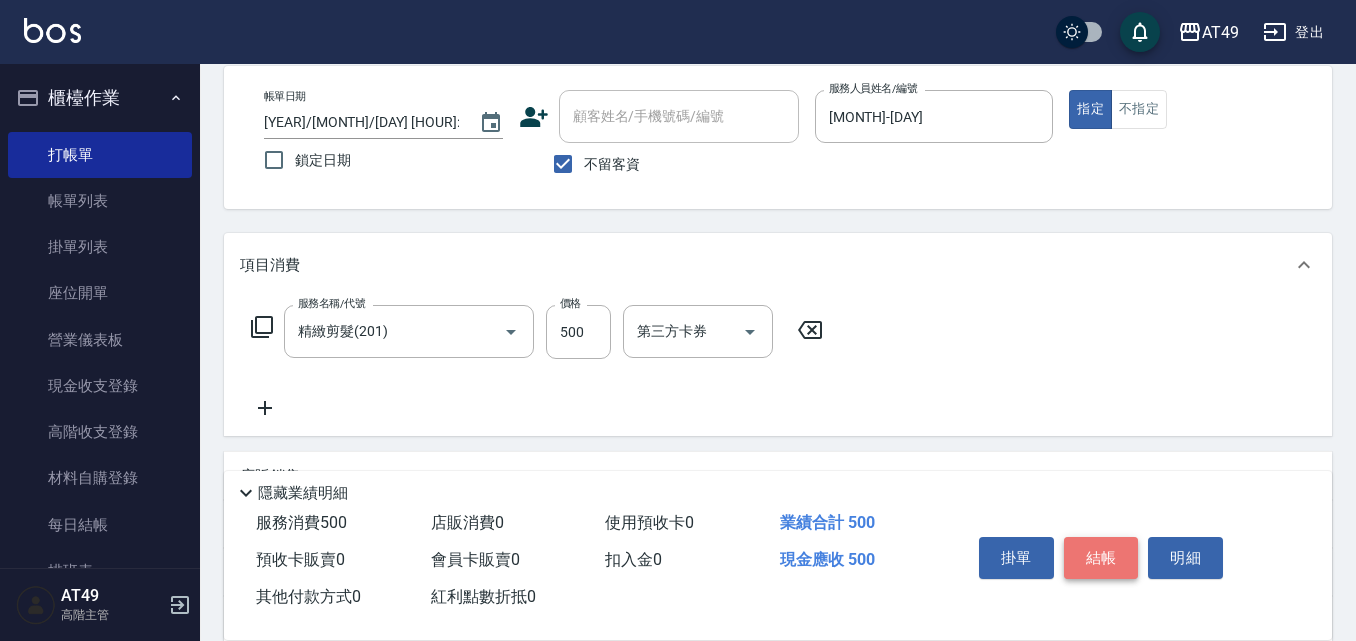 click on "結帳" at bounding box center [1101, 558] 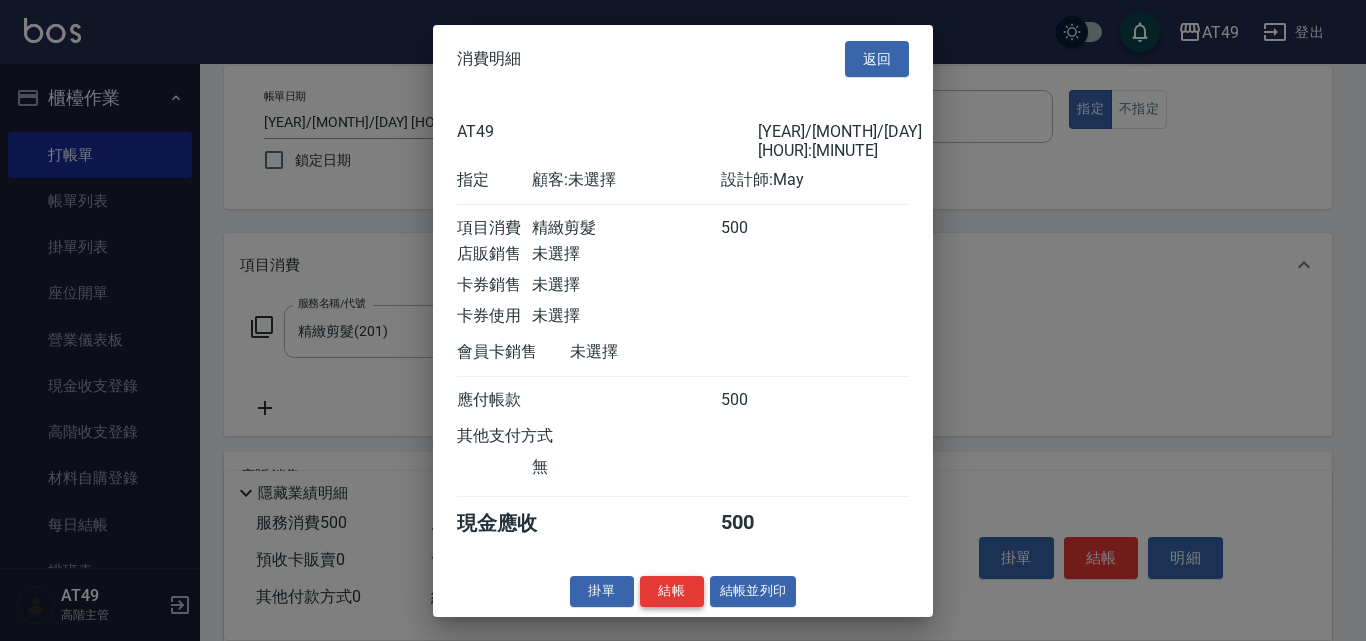 click on "結帳" at bounding box center [672, 591] 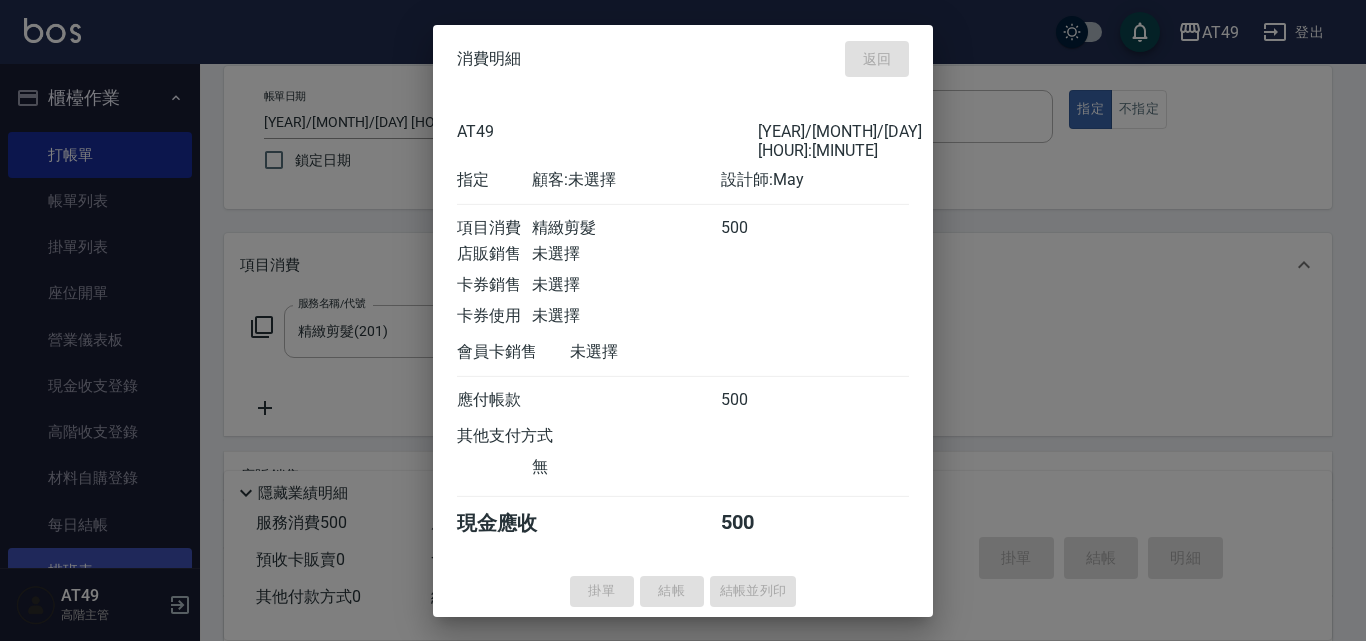 type 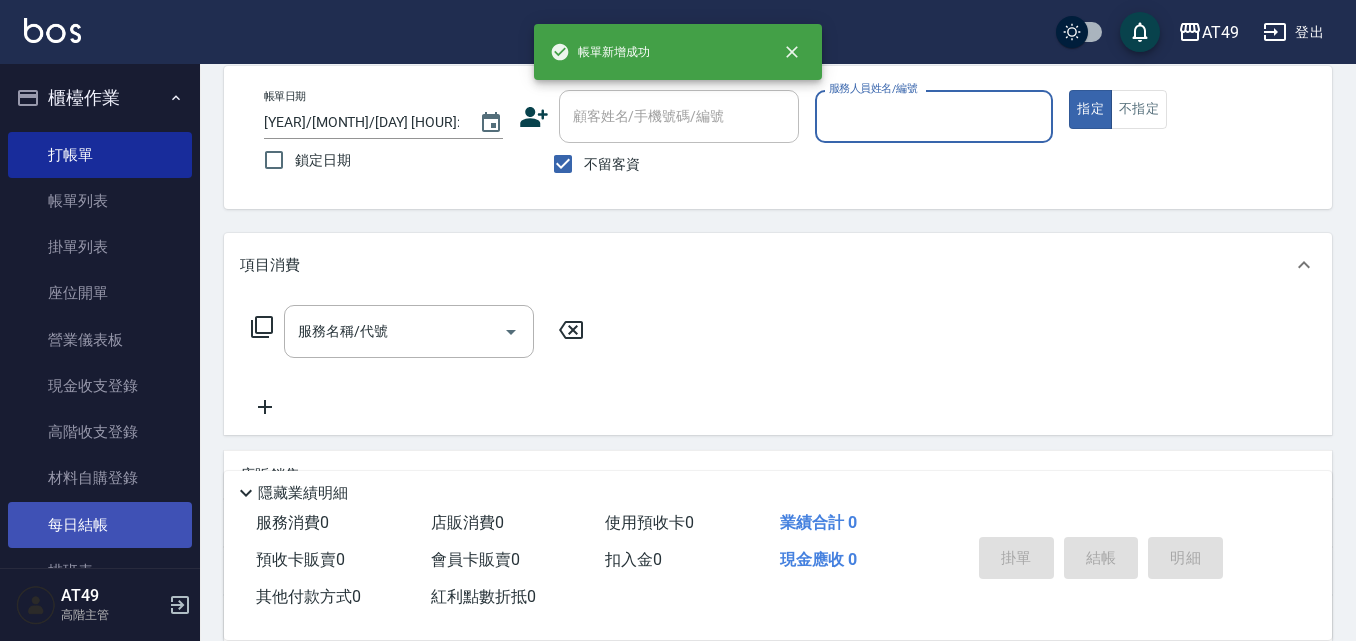 click on "每日結帳" at bounding box center [100, 525] 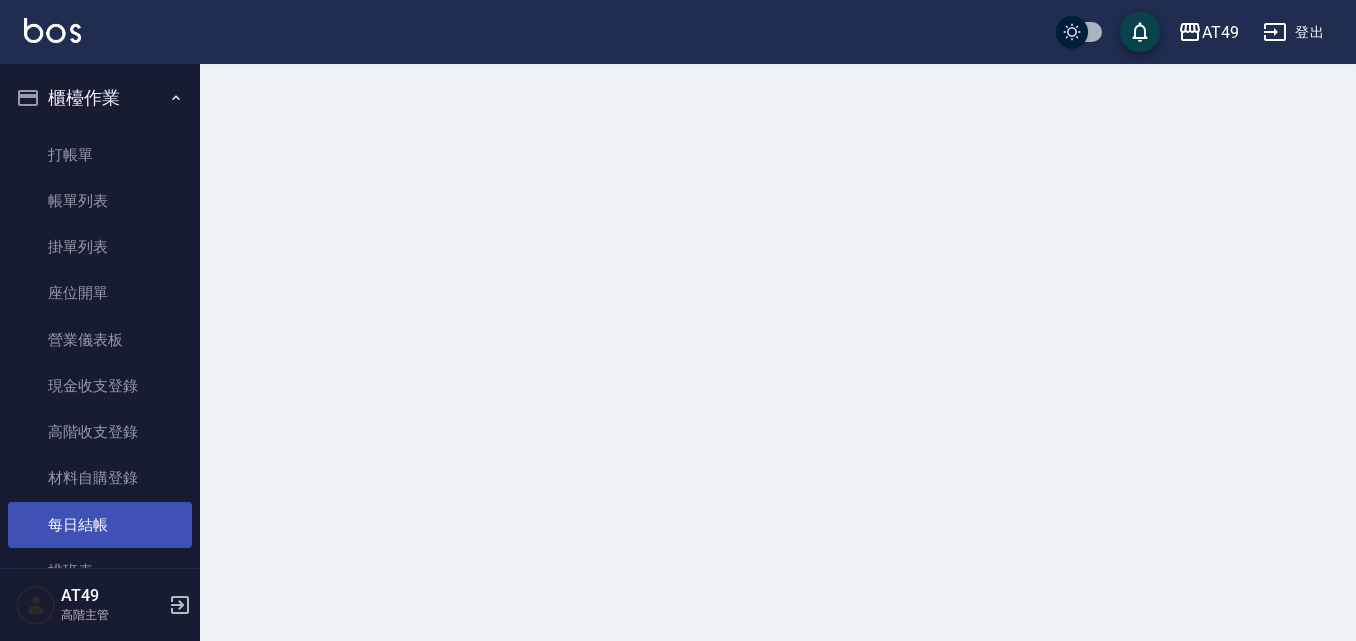 scroll, scrollTop: 0, scrollLeft: 0, axis: both 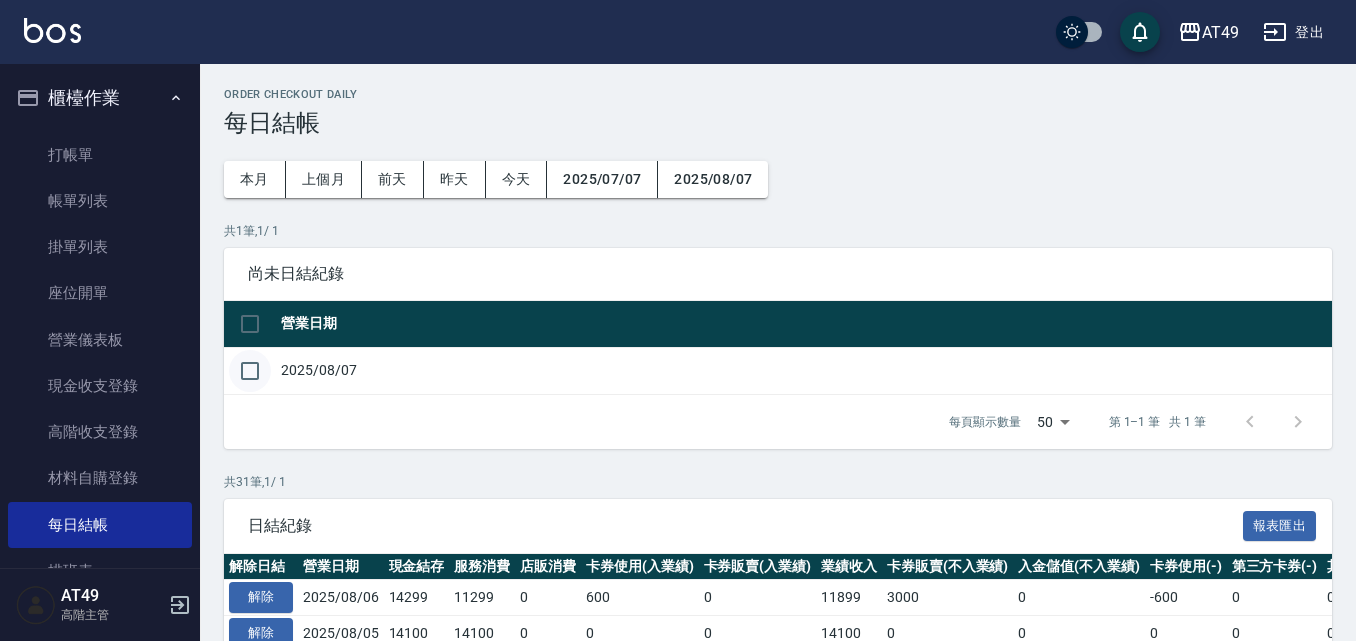 click at bounding box center [250, 371] 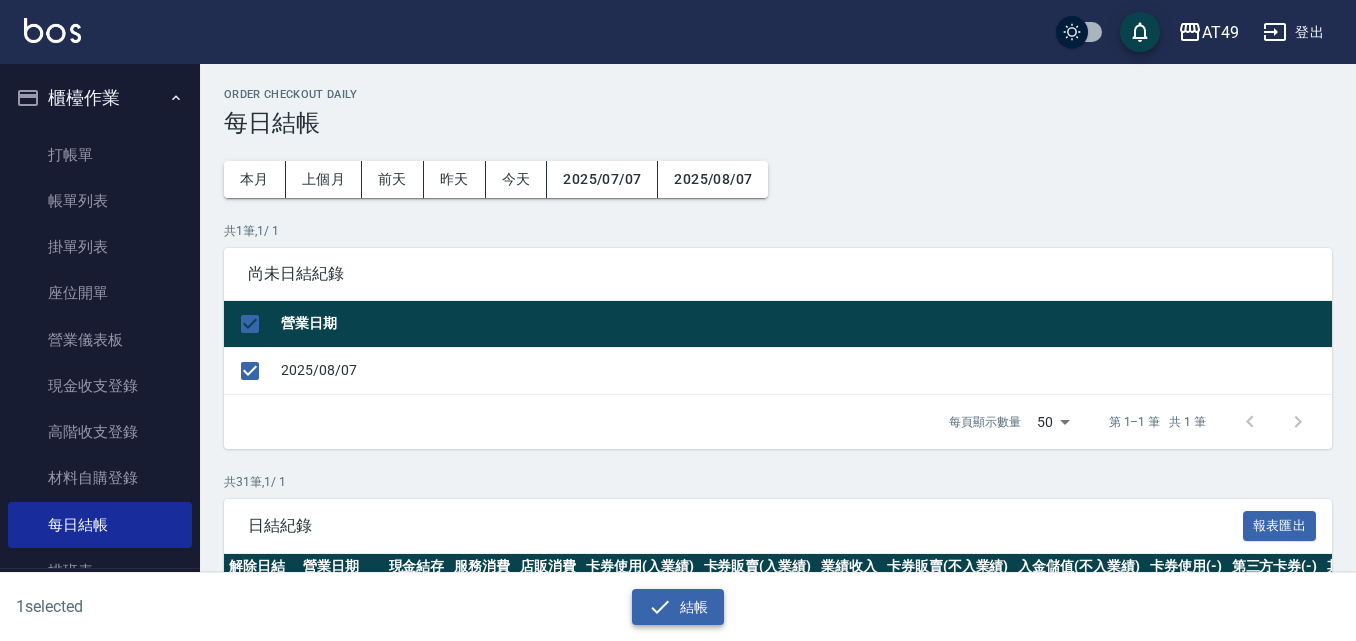 click 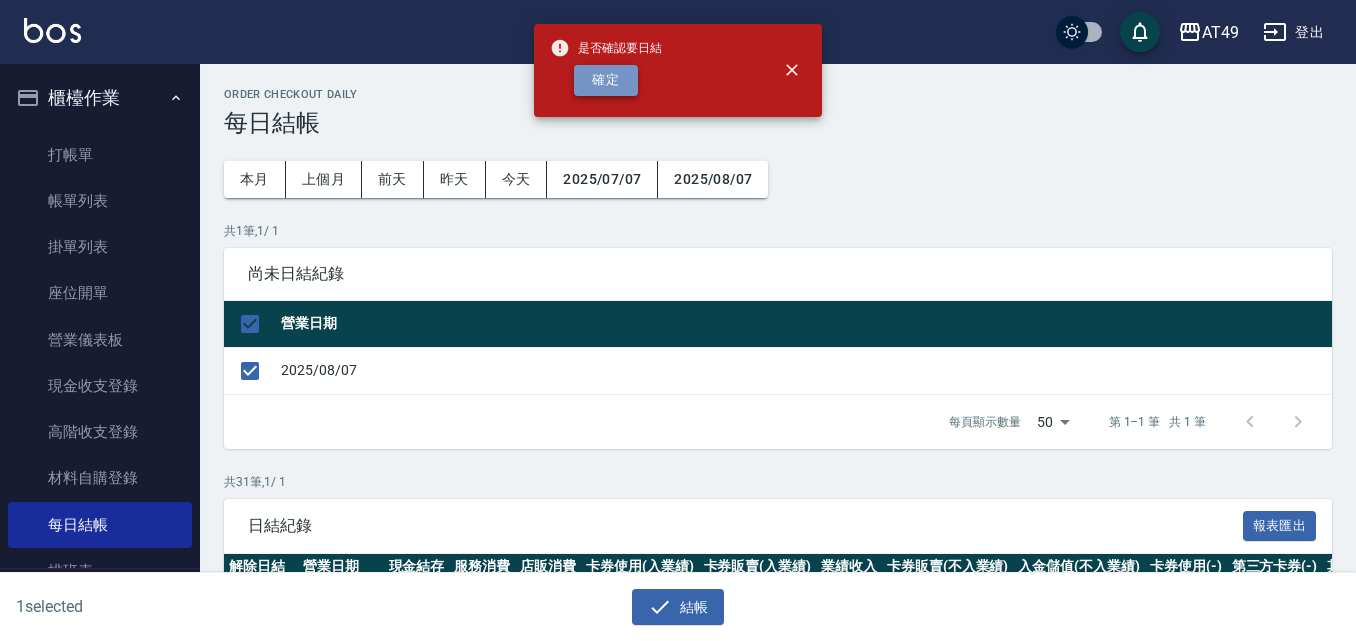 click on "確定" at bounding box center (606, 80) 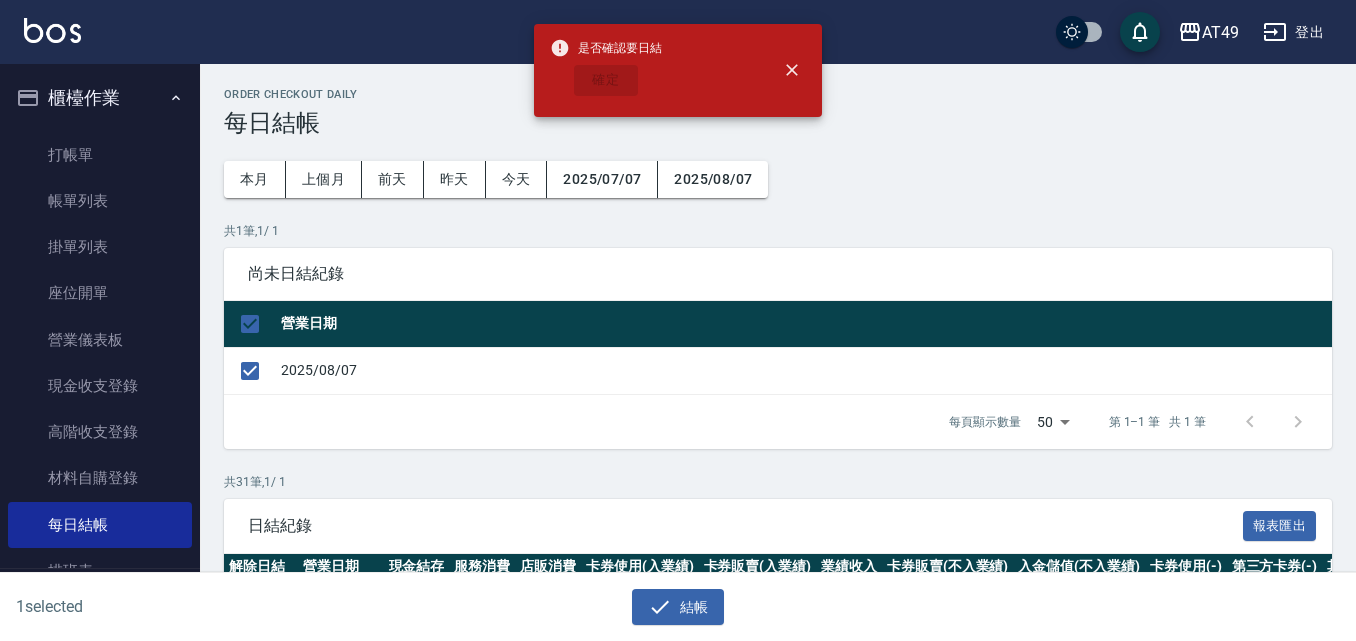 checkbox on "false" 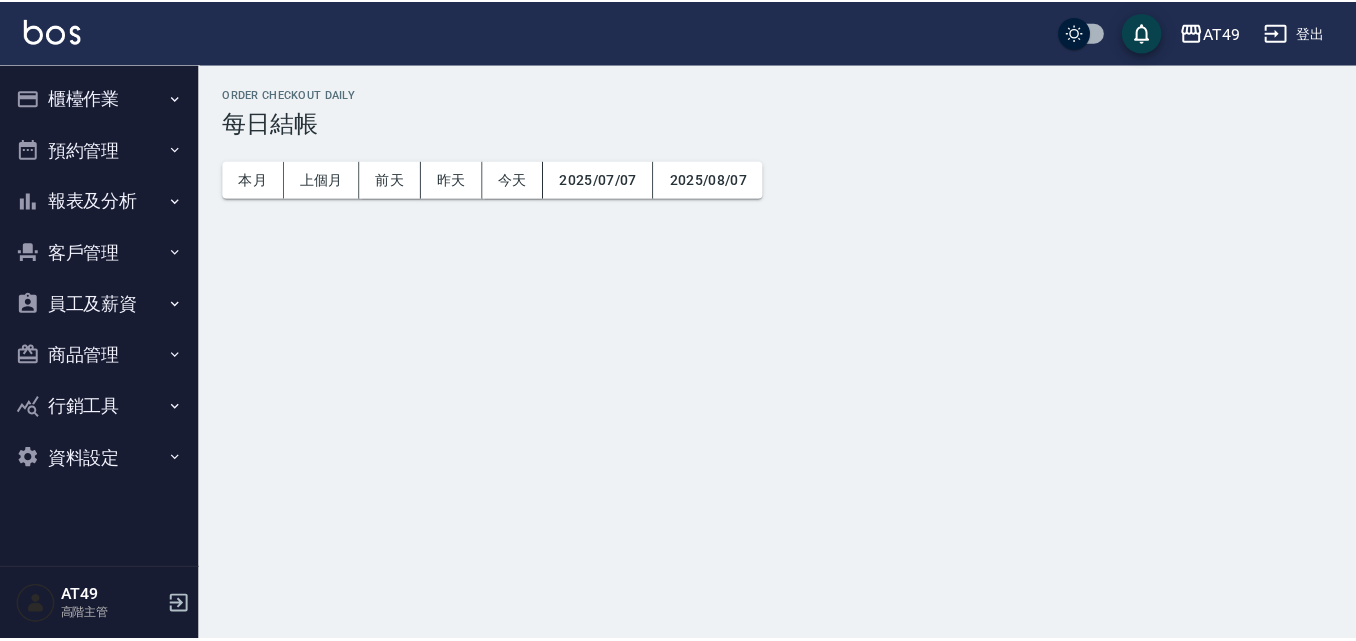 scroll, scrollTop: 0, scrollLeft: 0, axis: both 